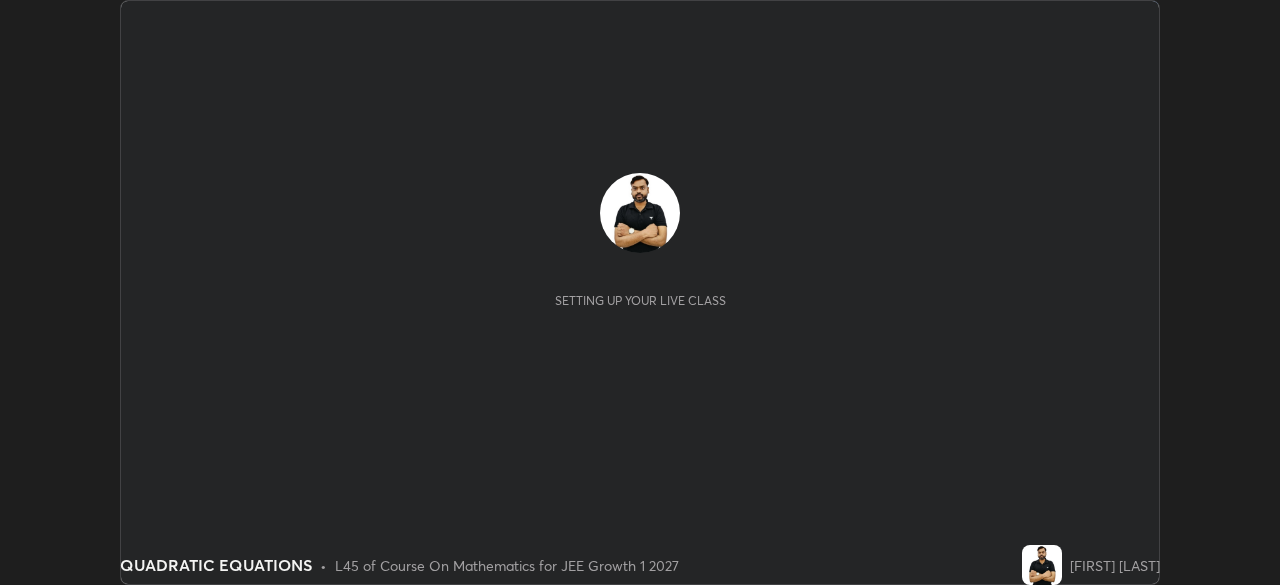 scroll, scrollTop: 0, scrollLeft: 0, axis: both 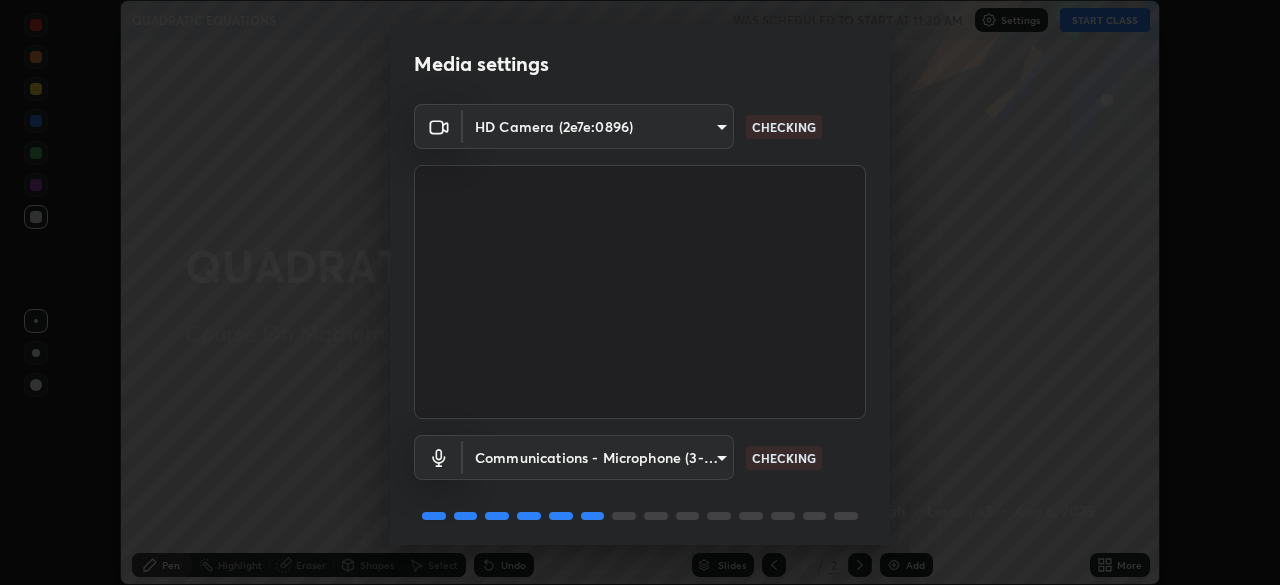 click on "Media settings HD Camera (2e7e:0896) [HASH] CHECKING Communications - Microphone (3- USBAudio1.0) communications CHECKING 1 / 5 Next" at bounding box center (640, 292) 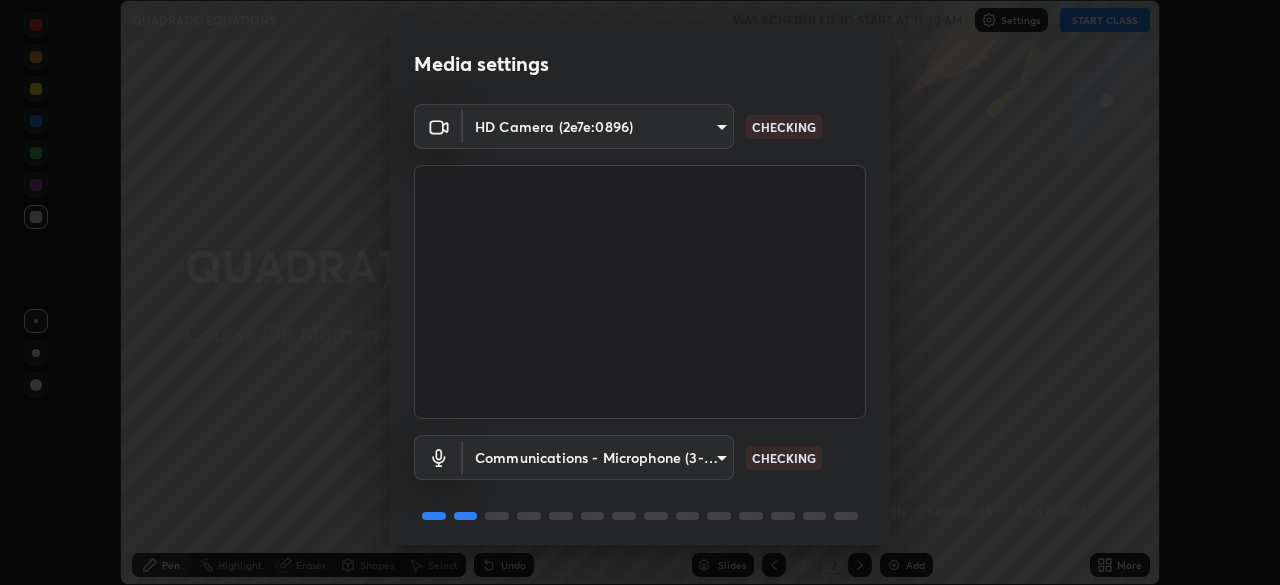 scroll, scrollTop: 71, scrollLeft: 0, axis: vertical 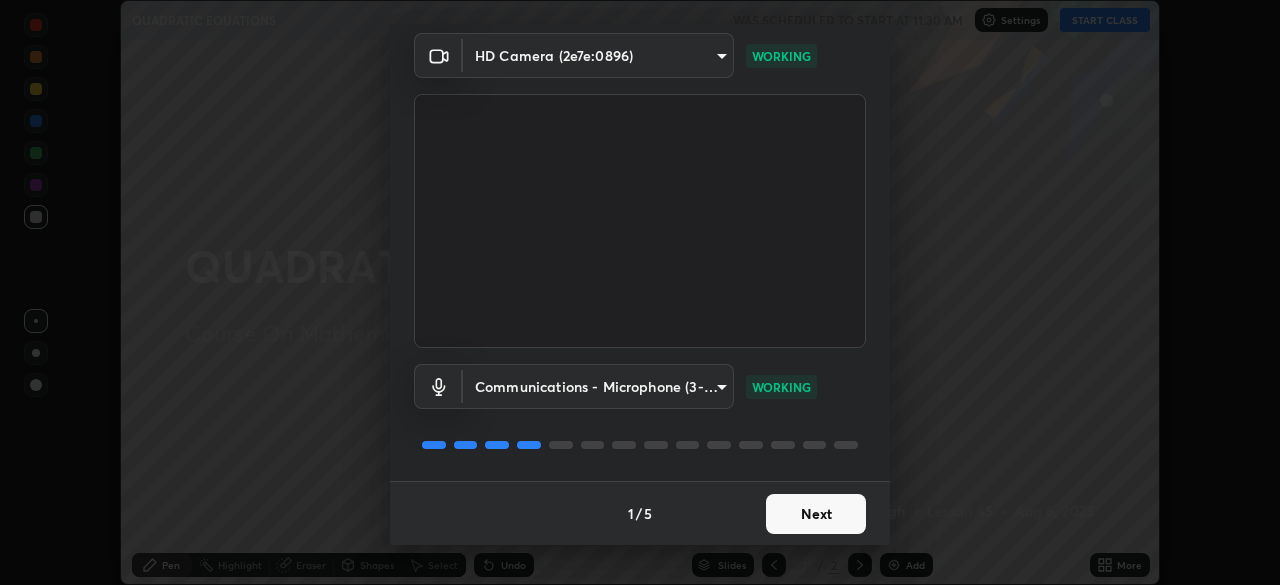 click on "Next" at bounding box center (816, 514) 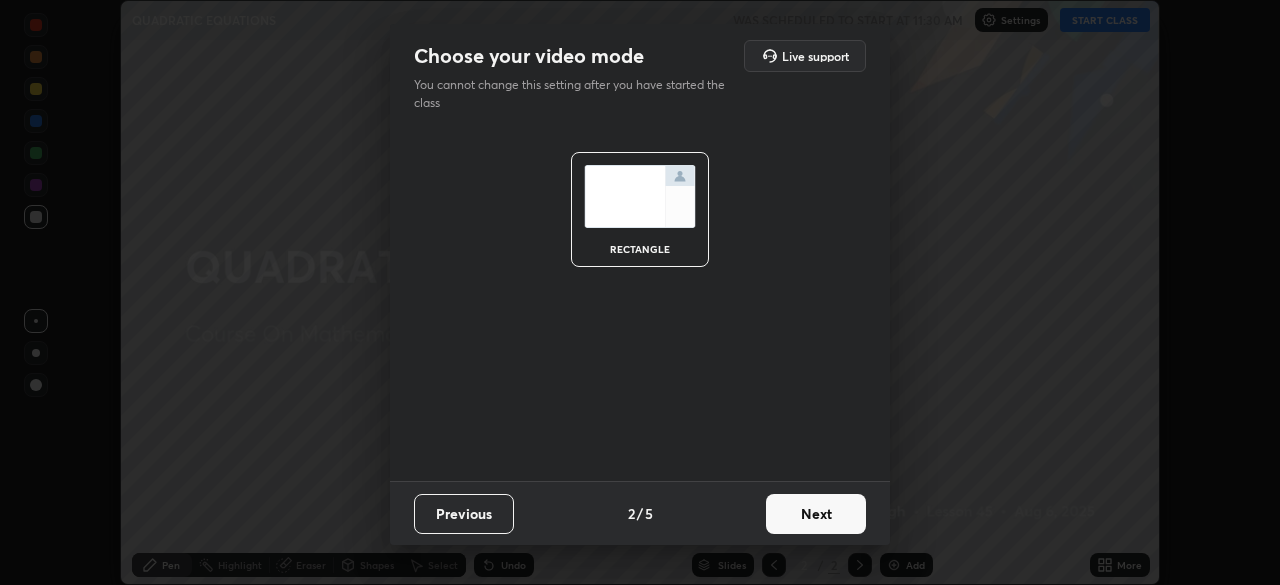scroll, scrollTop: 0, scrollLeft: 0, axis: both 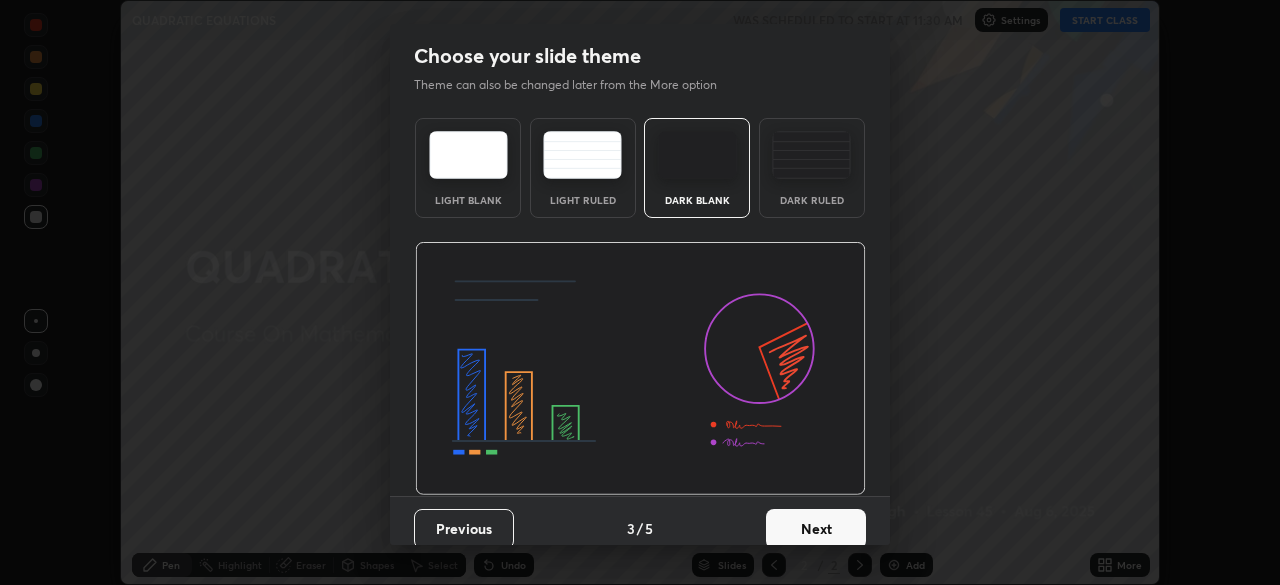 click on "Next" at bounding box center [816, 529] 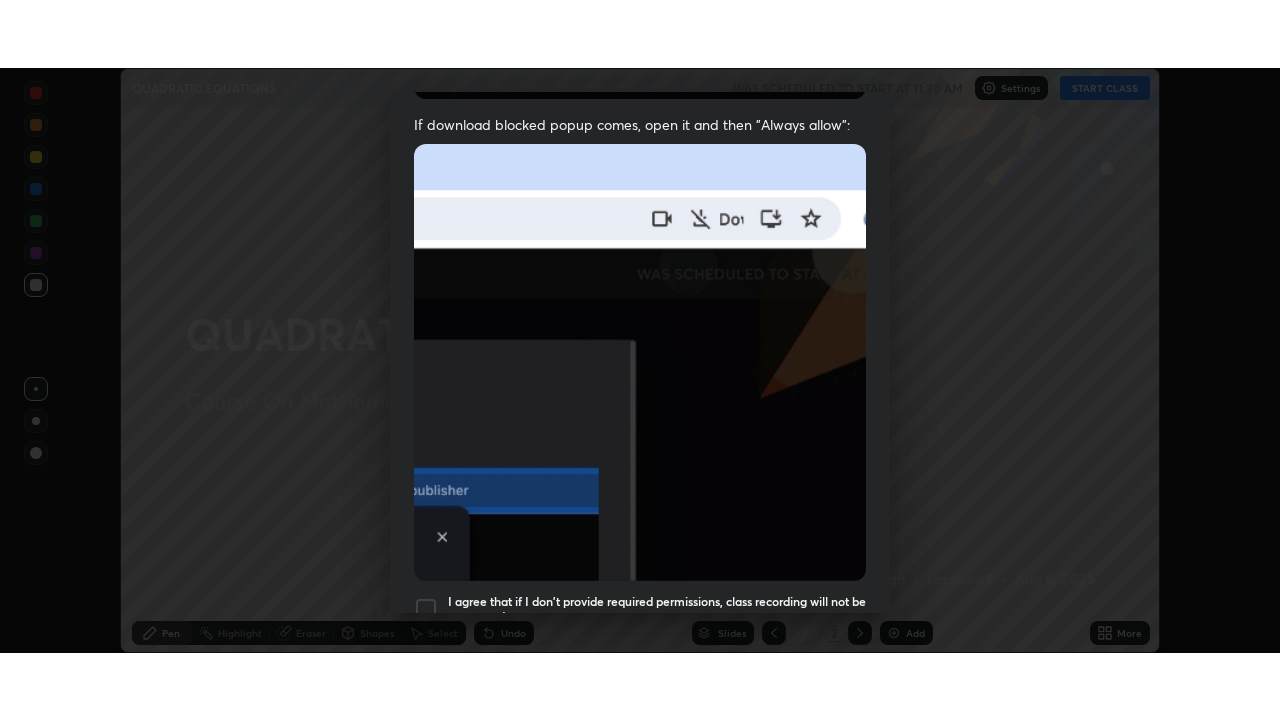 scroll, scrollTop: 479, scrollLeft: 0, axis: vertical 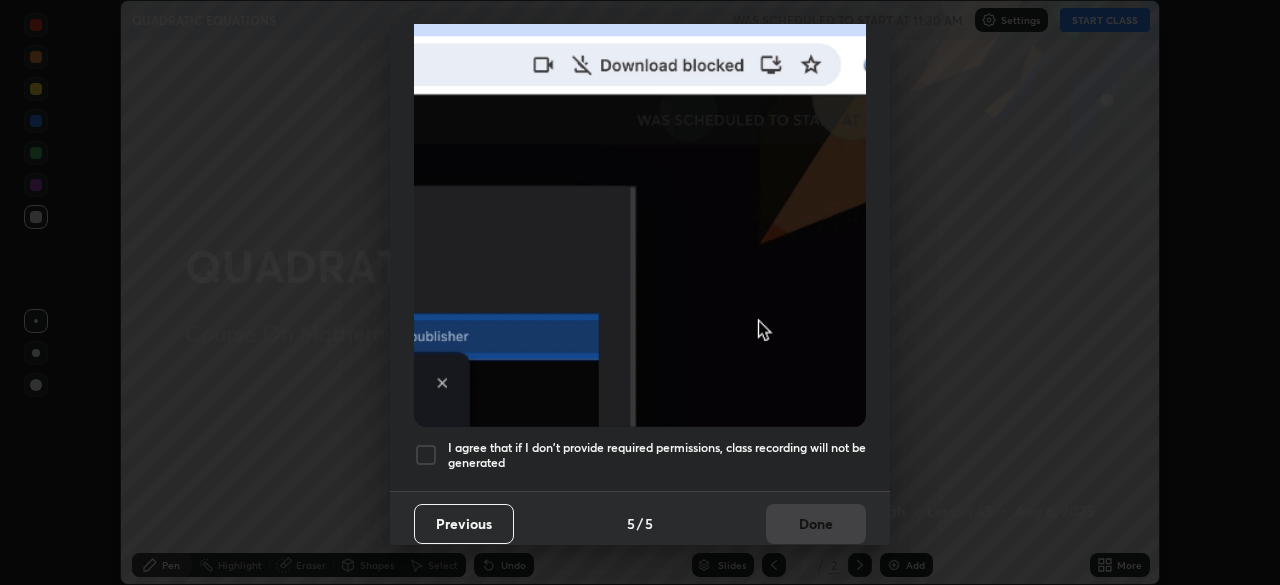 click on "I agree that if I don't provide required permissions, class recording will not be generated" at bounding box center [657, 455] 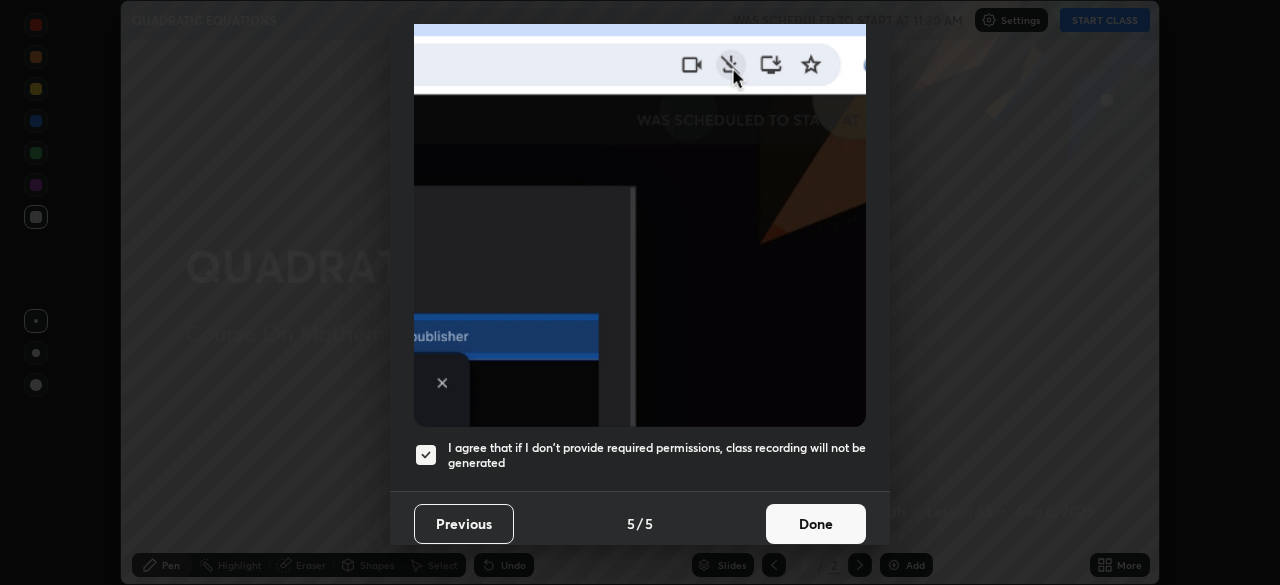 click on "Done" at bounding box center [816, 524] 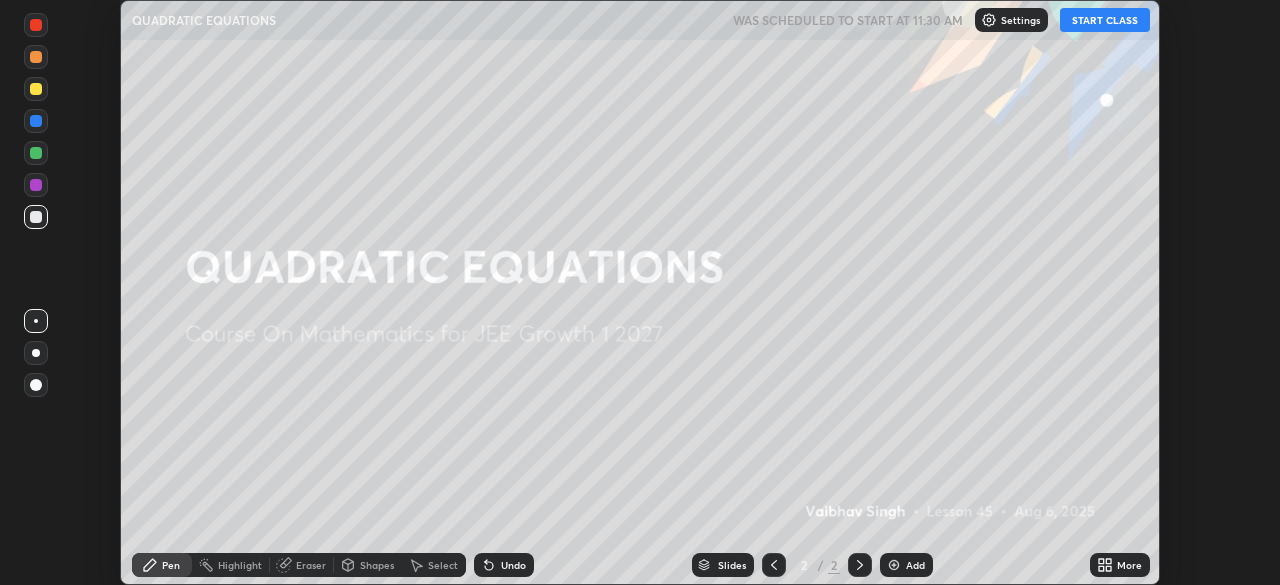 click on "START CLASS" at bounding box center (1105, 20) 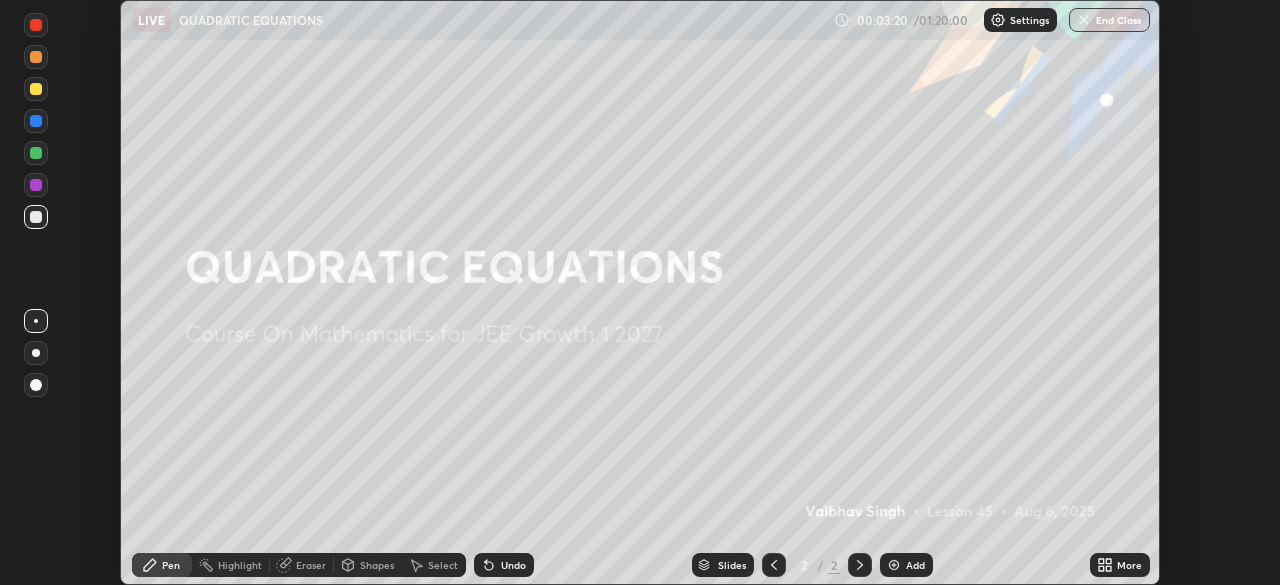 click at bounding box center [36, 353] 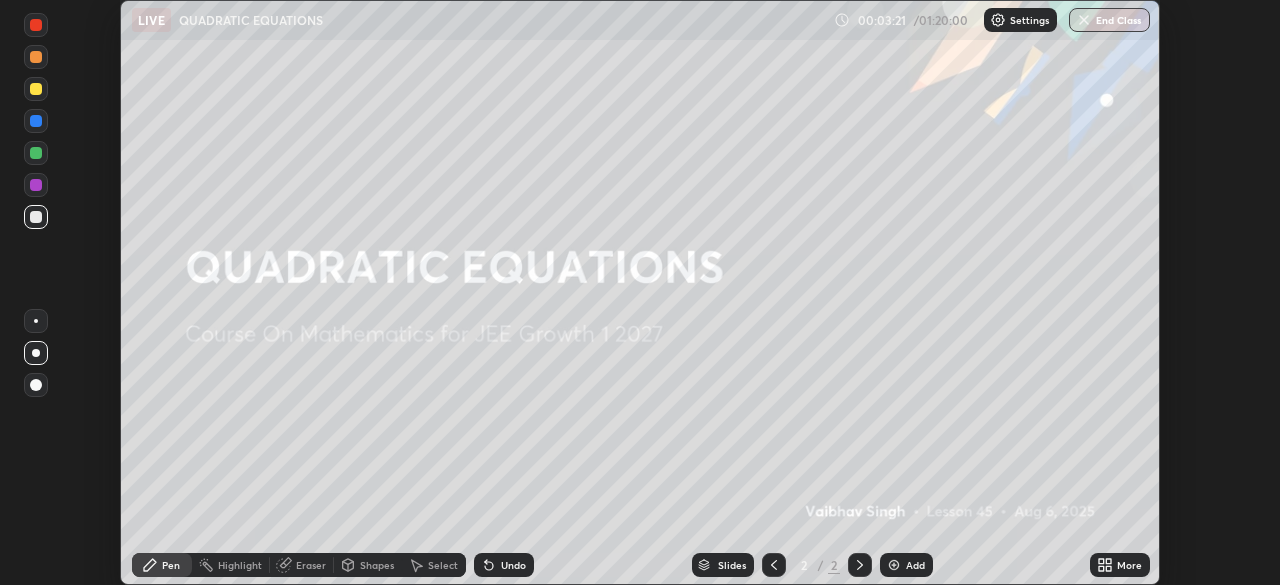 click on "Add" at bounding box center (906, 565) 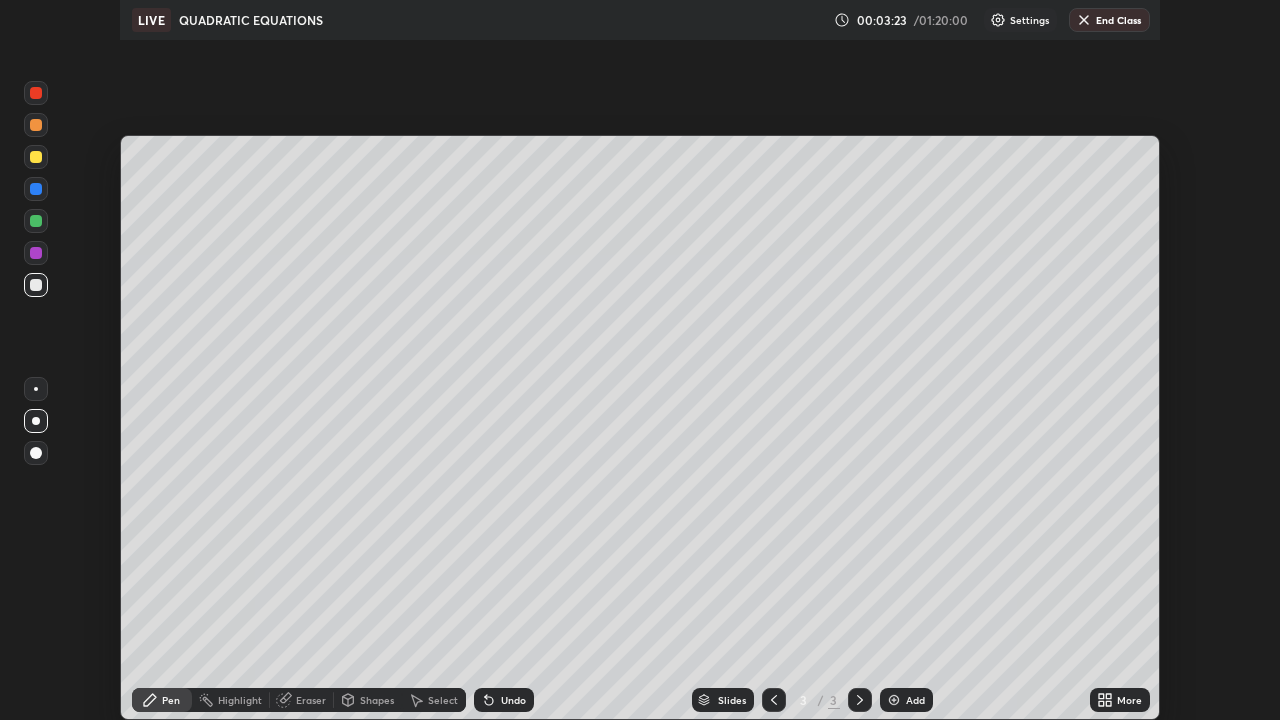 scroll, scrollTop: 99280, scrollLeft: 98720, axis: both 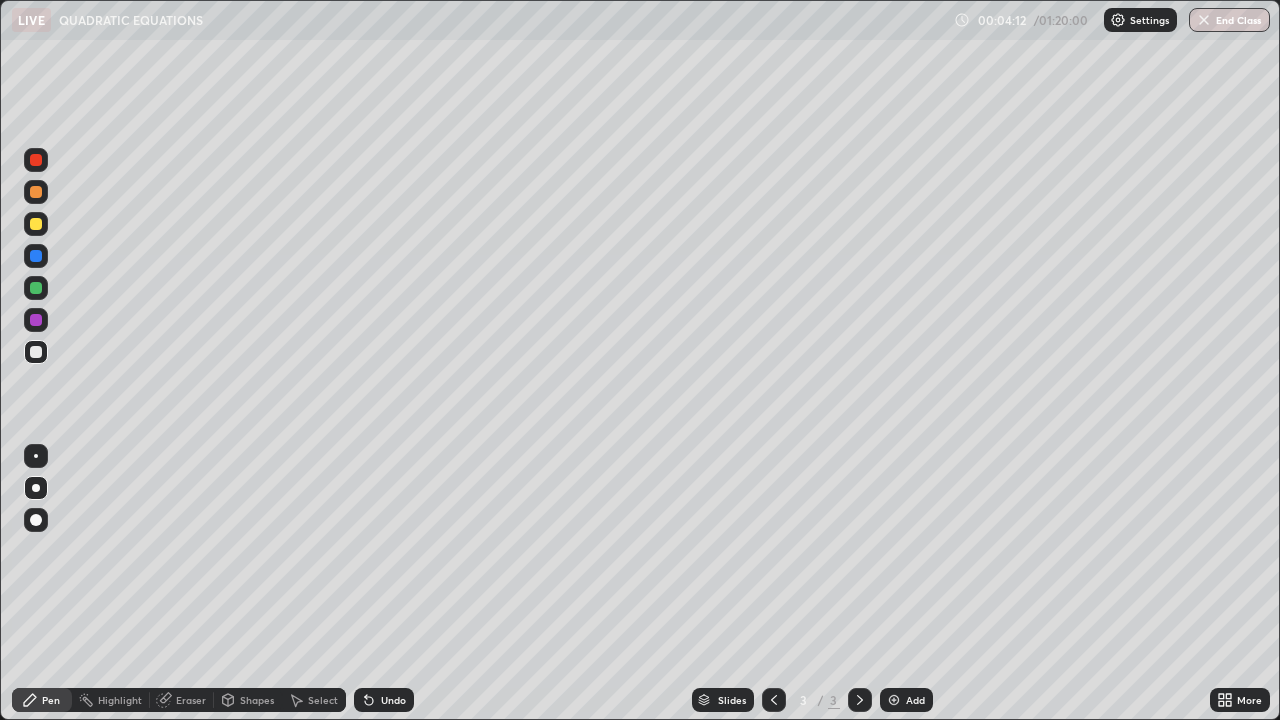 click on "Undo" at bounding box center (384, 700) 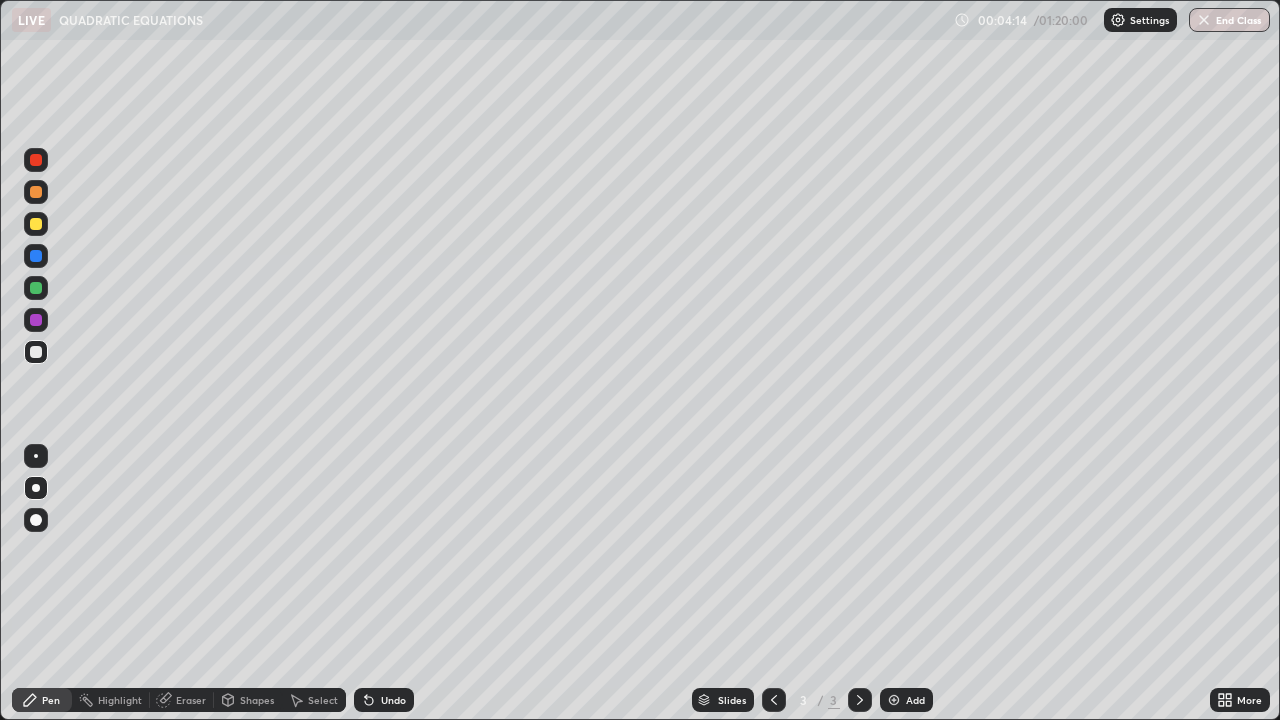 click on "Undo" at bounding box center (384, 700) 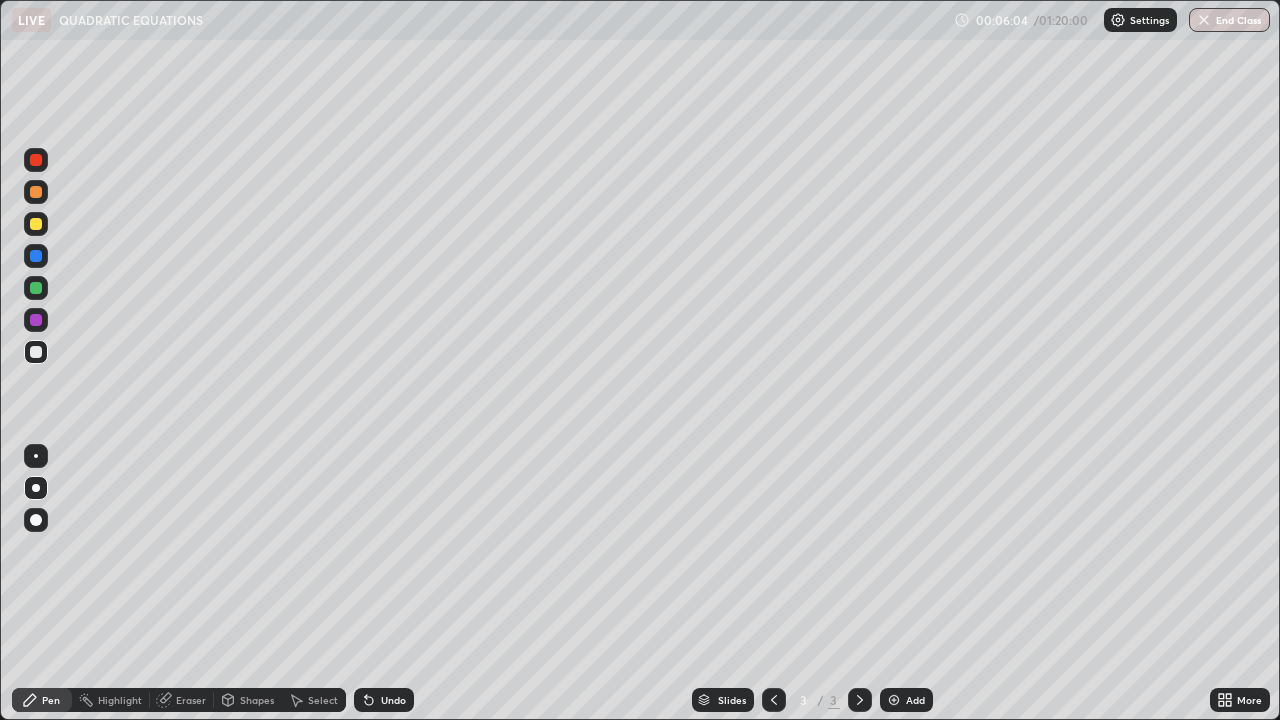 click at bounding box center [36, 224] 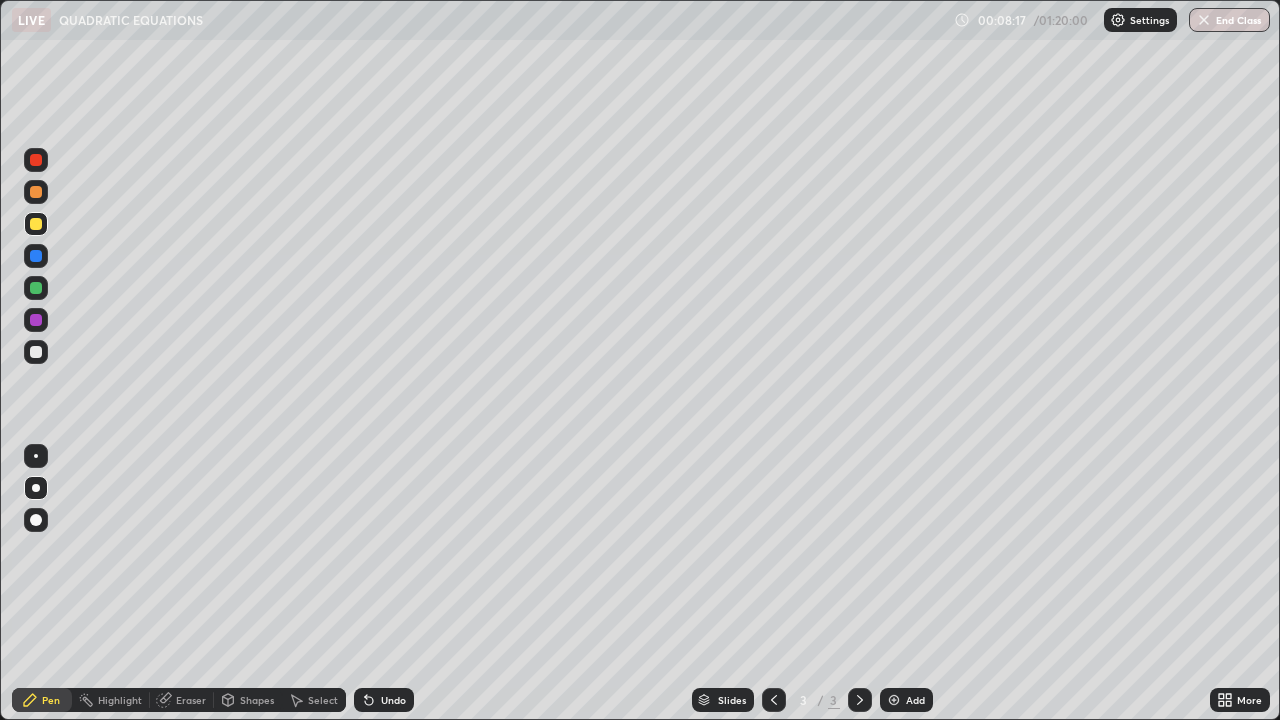 click at bounding box center (36, 352) 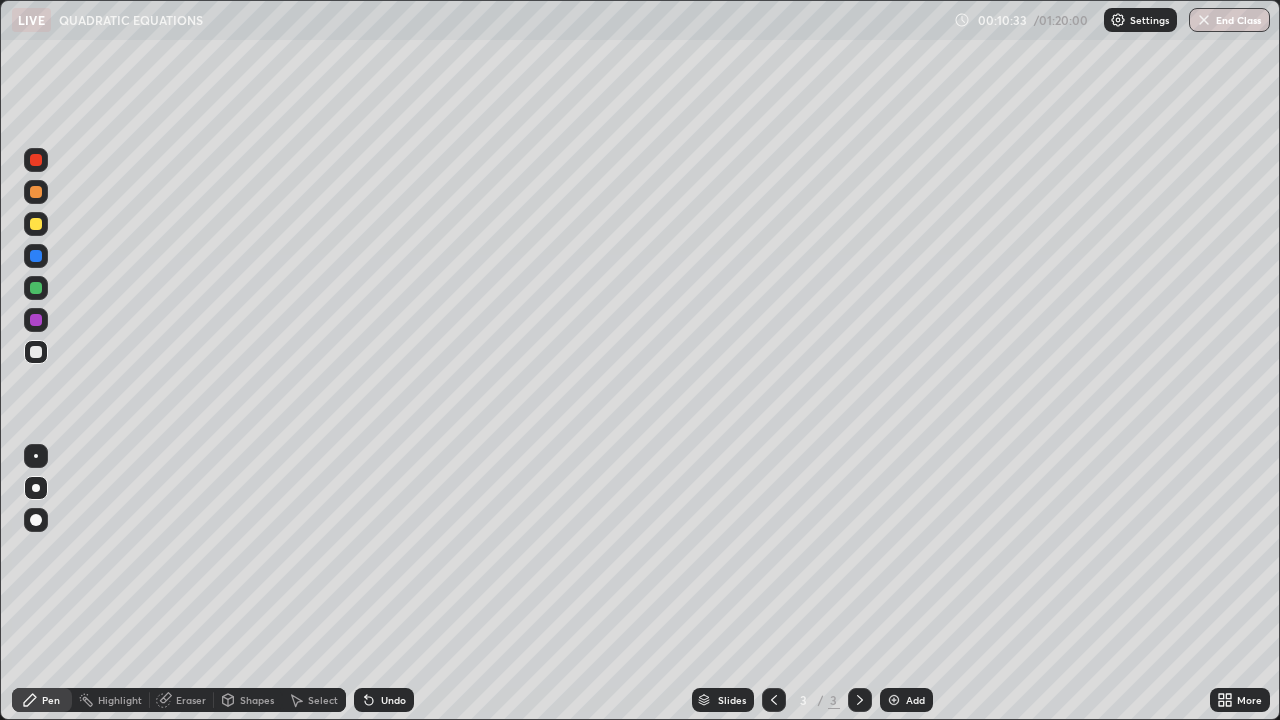 click at bounding box center [36, 224] 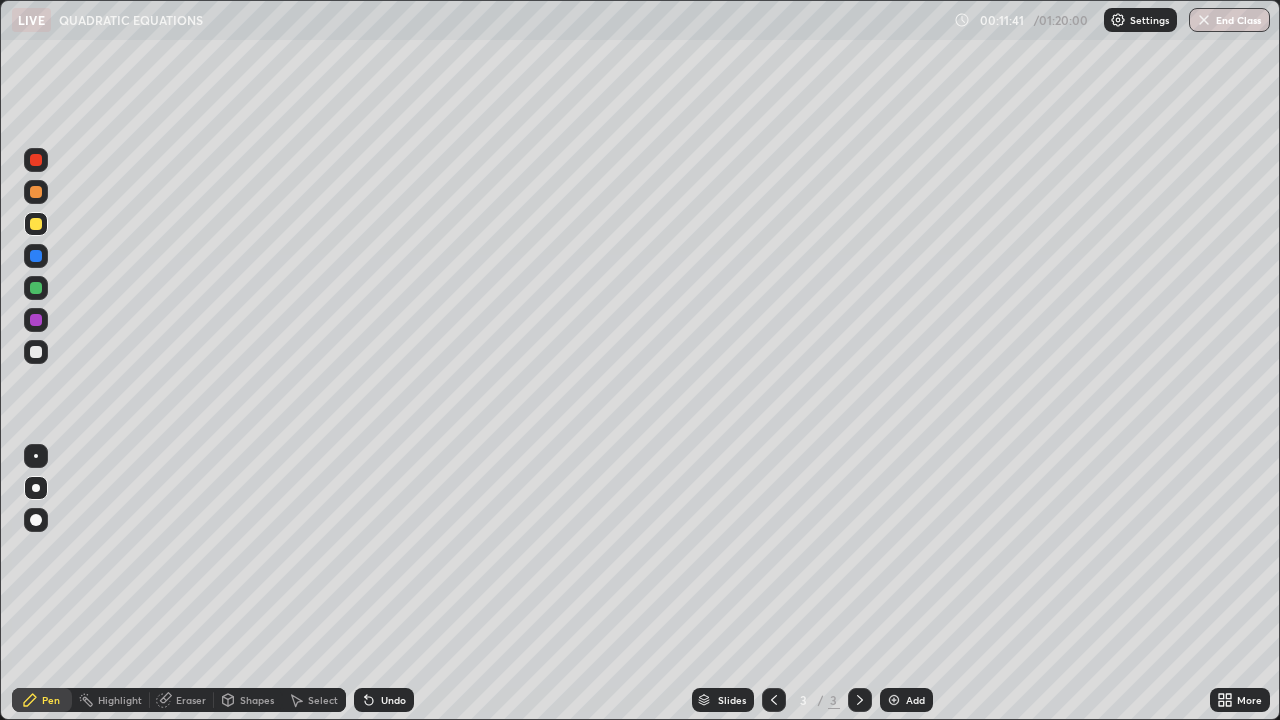 click at bounding box center [36, 160] 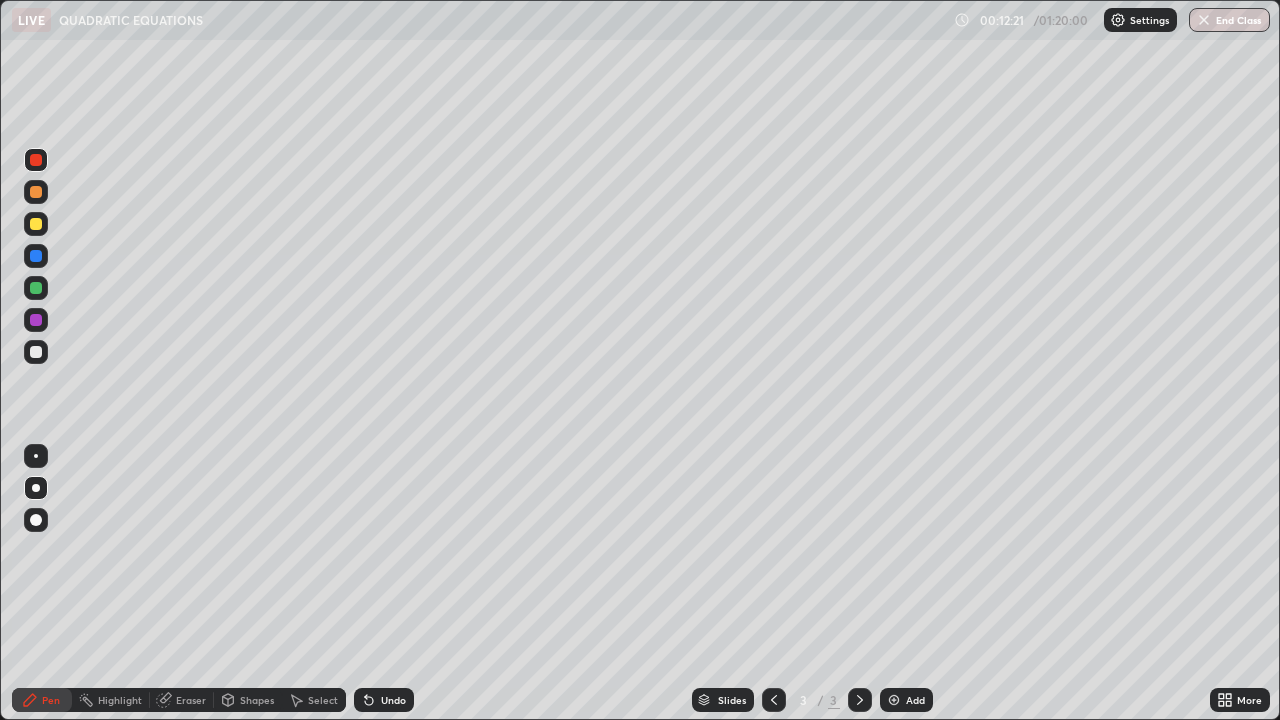 click at bounding box center [36, 352] 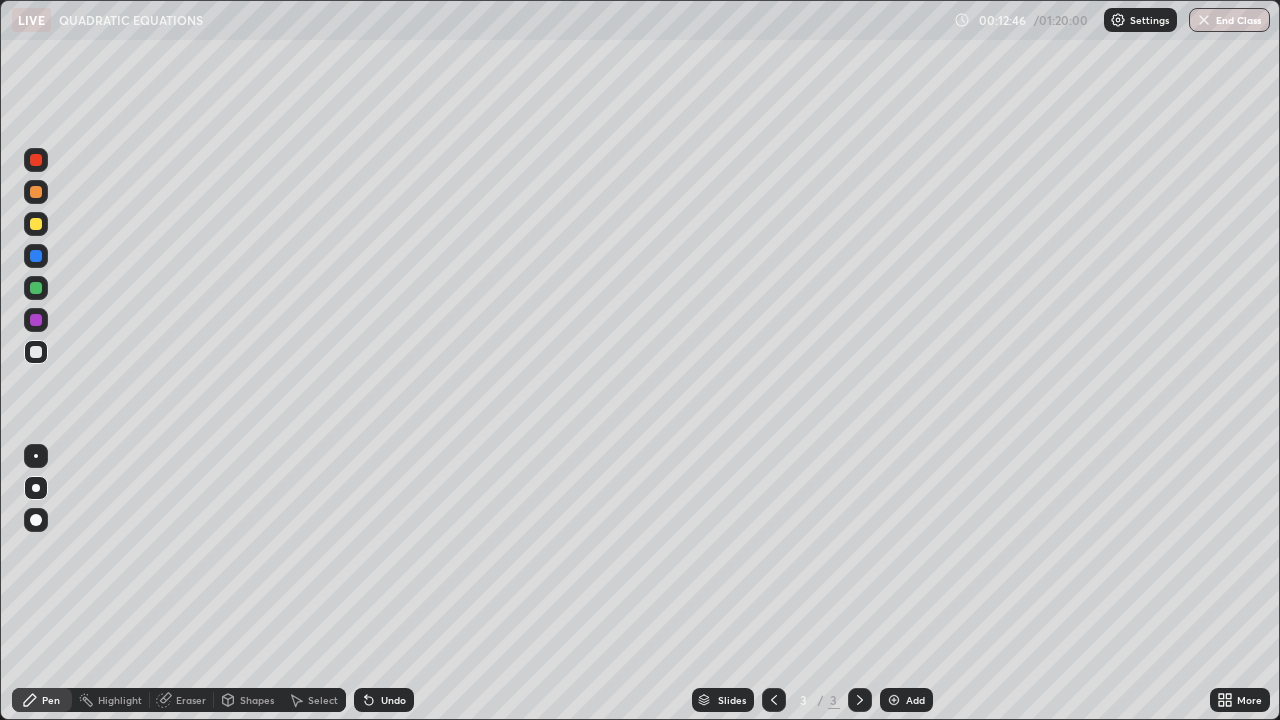 click on "Add" at bounding box center [906, 700] 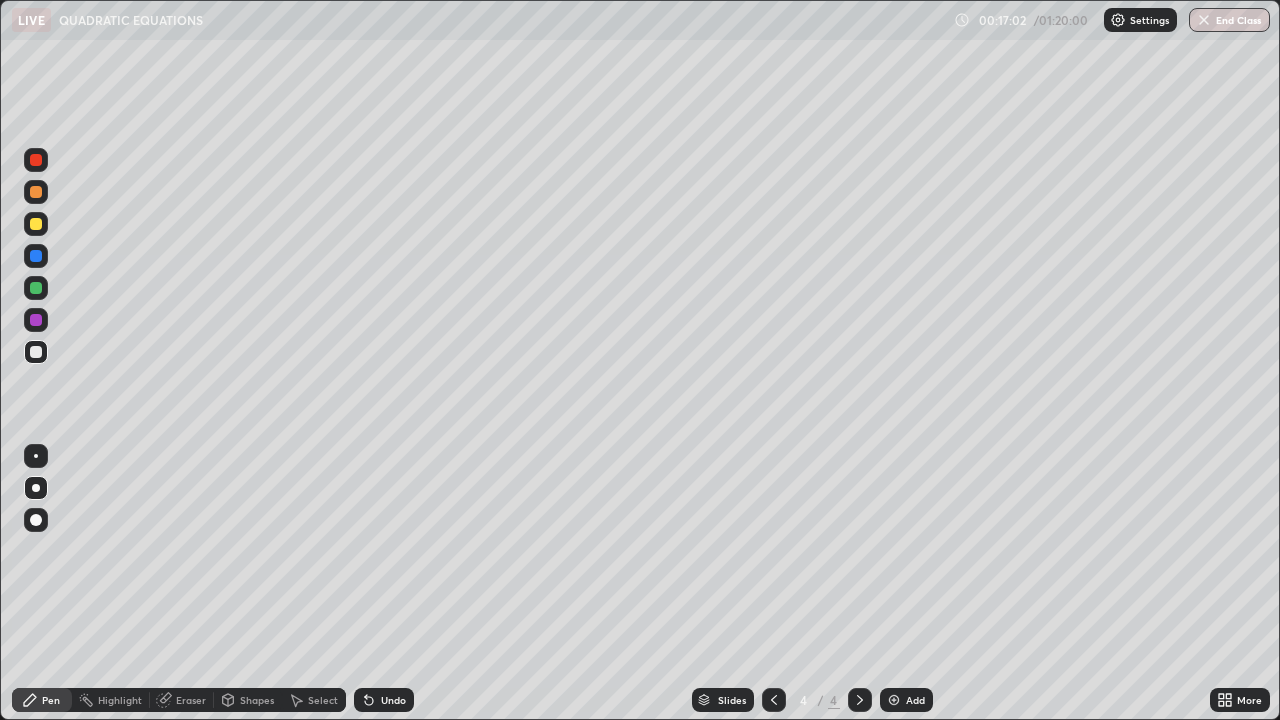 click at bounding box center [36, 224] 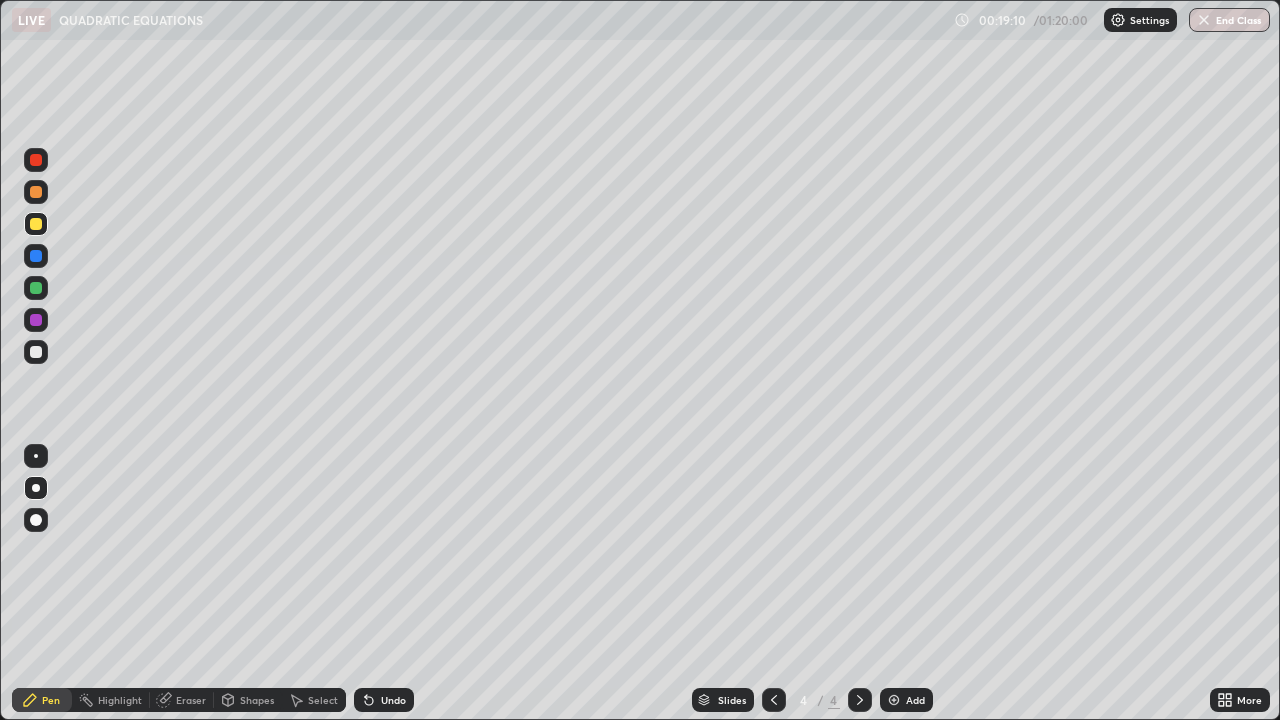 click on "Add" at bounding box center (915, 700) 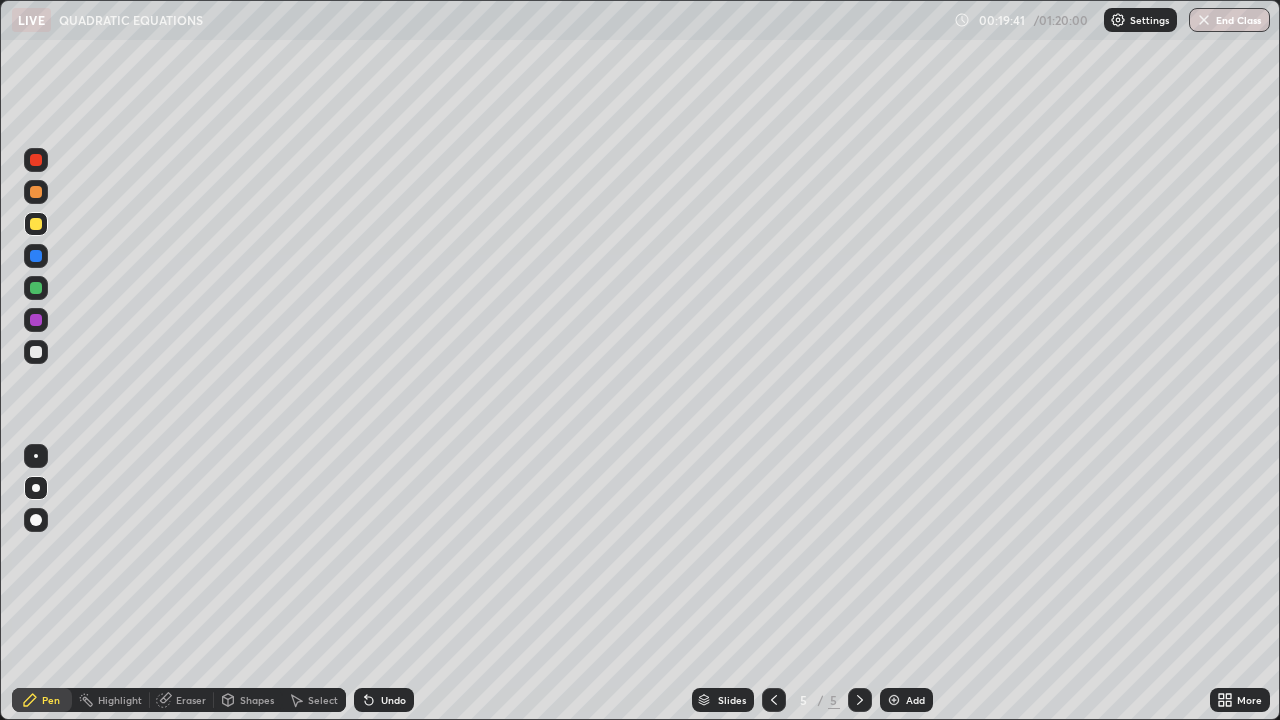click 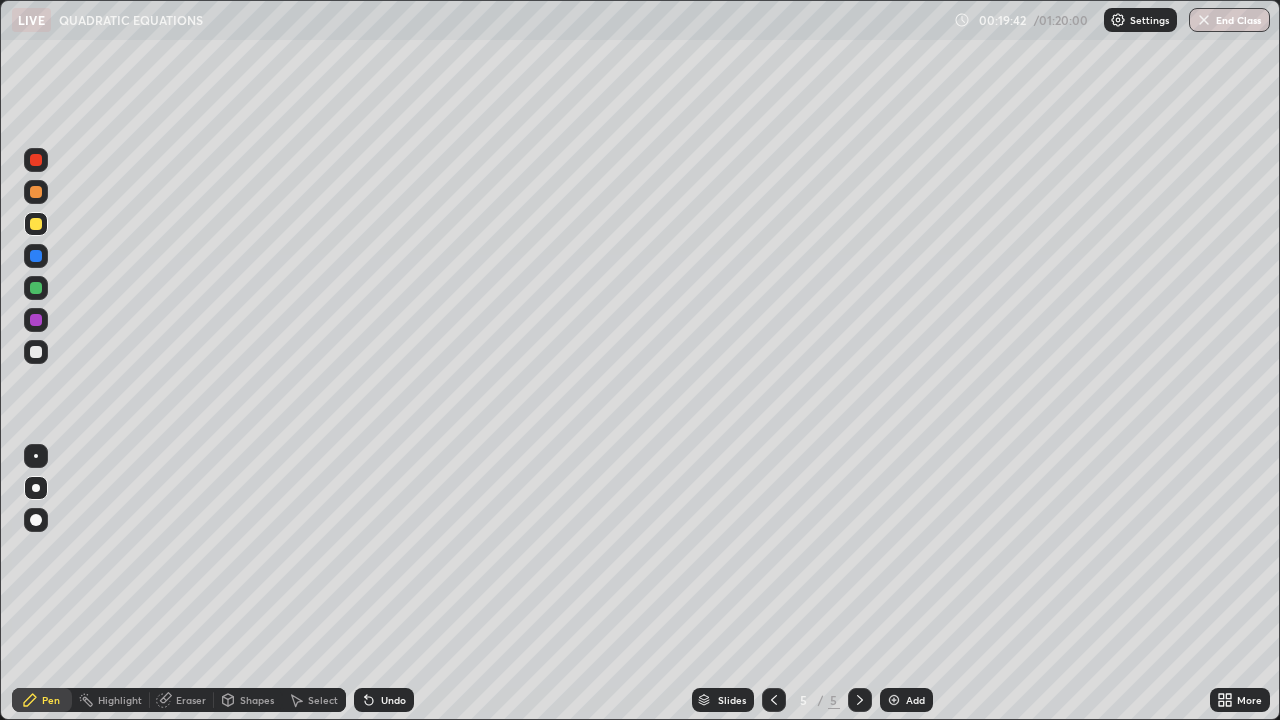 click 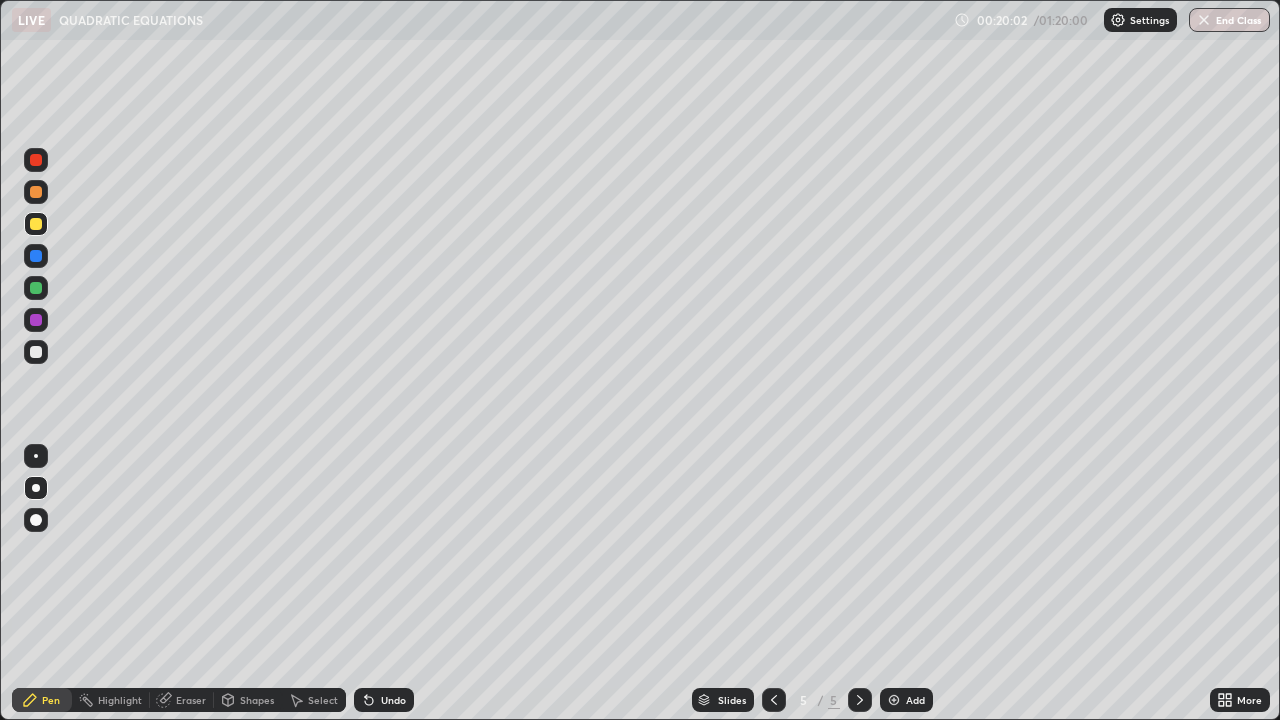 click 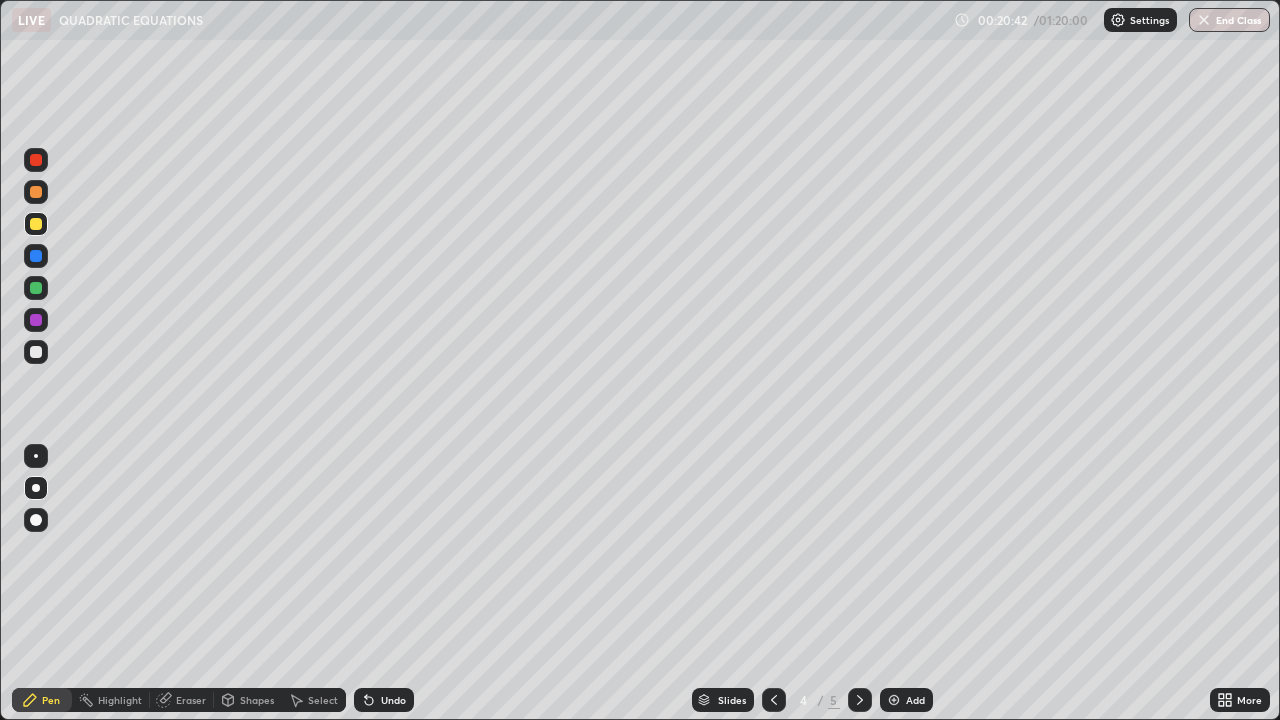 click 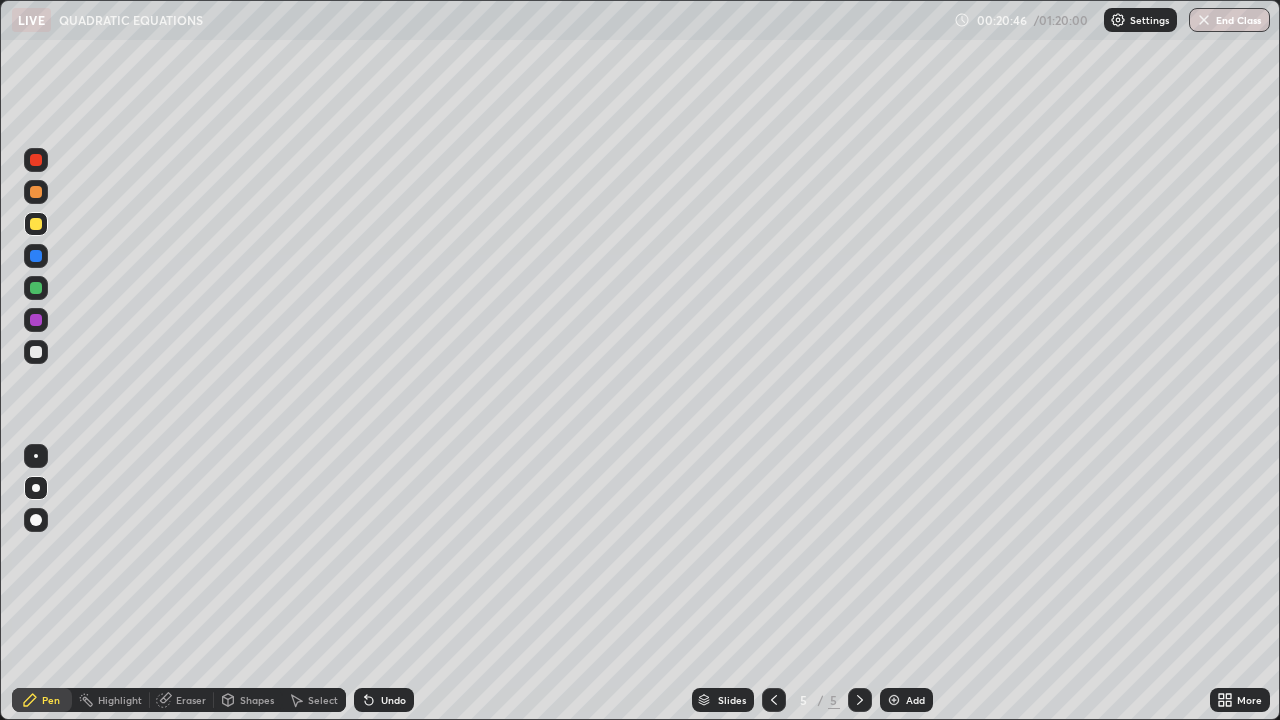 click at bounding box center [36, 352] 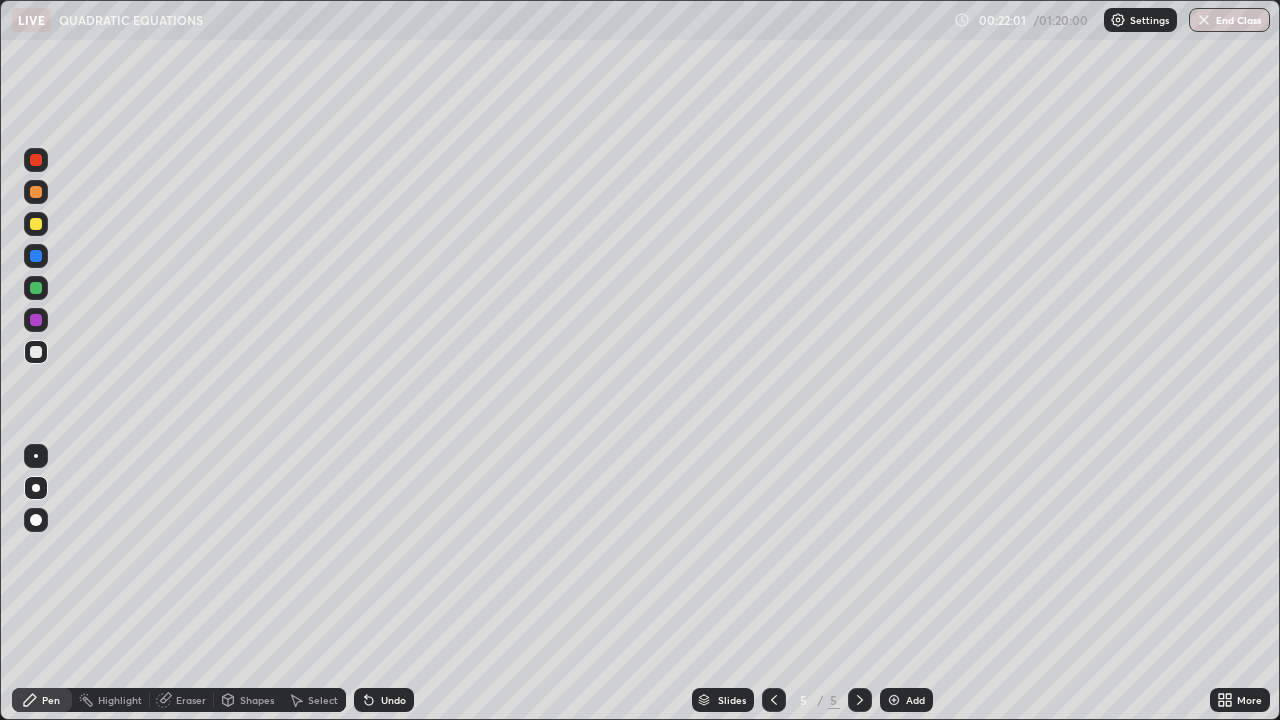 click at bounding box center (36, 224) 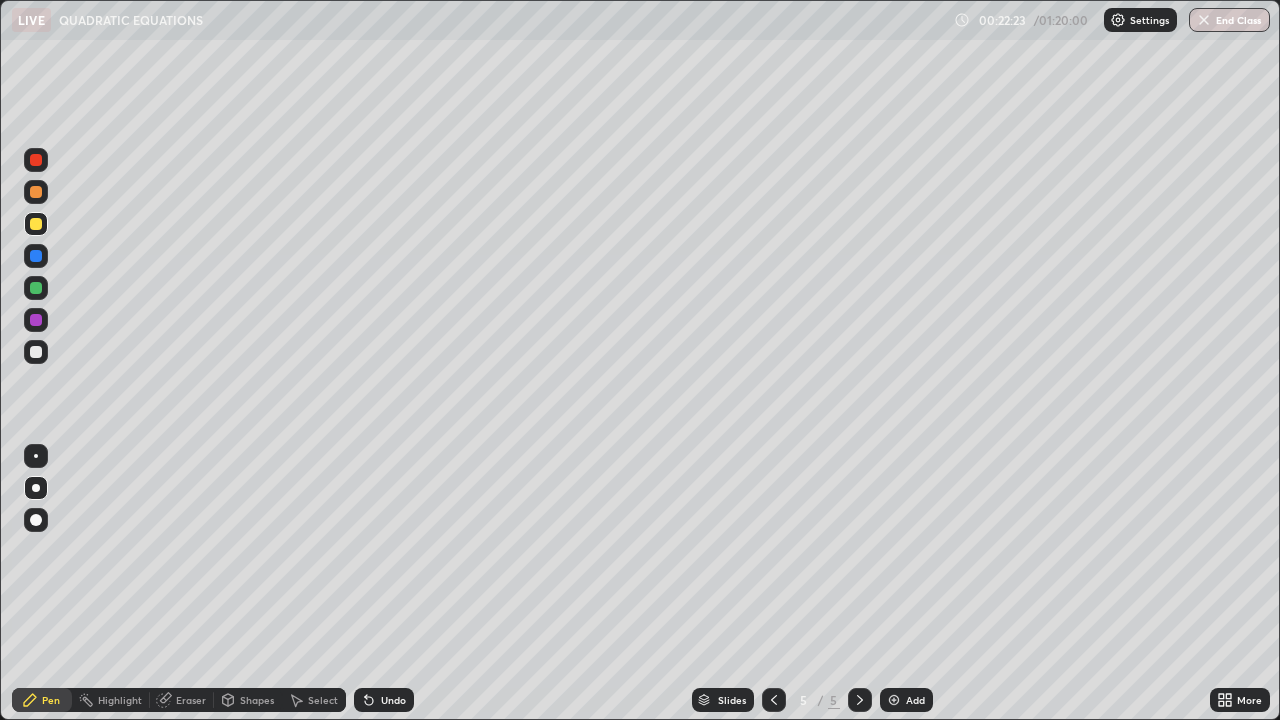 click on "Undo" at bounding box center (393, 700) 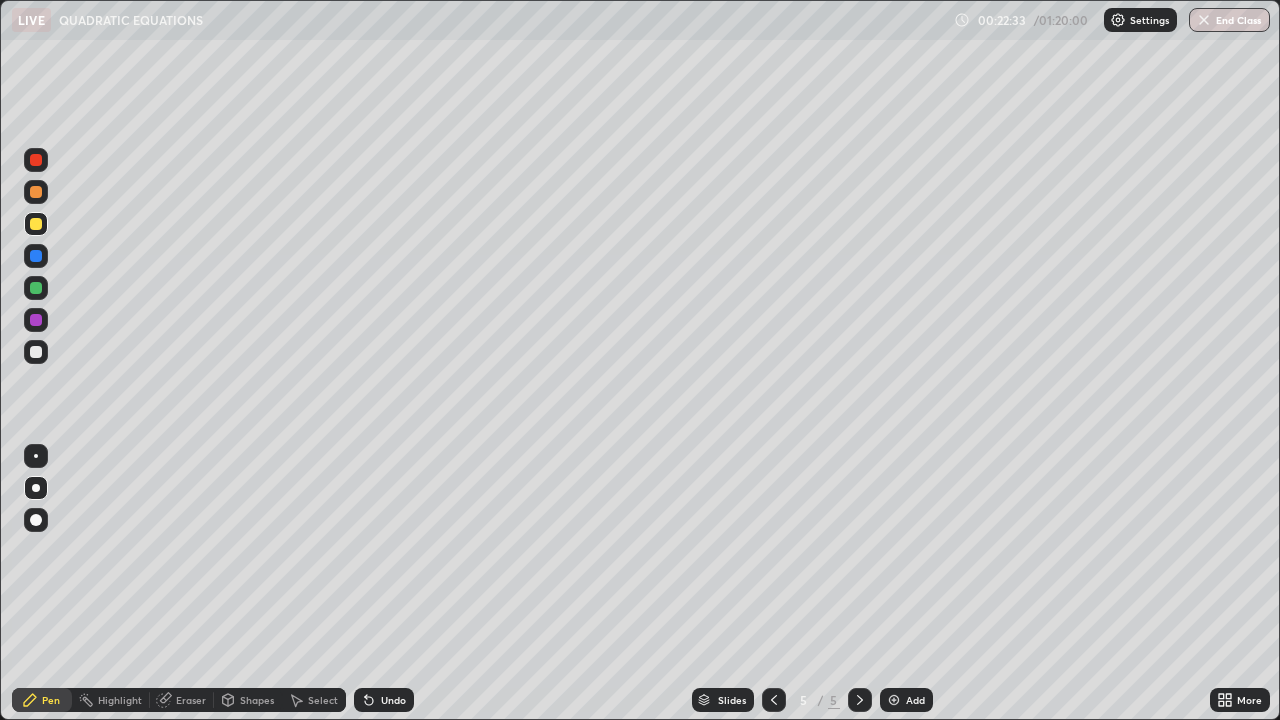 click at bounding box center (36, 352) 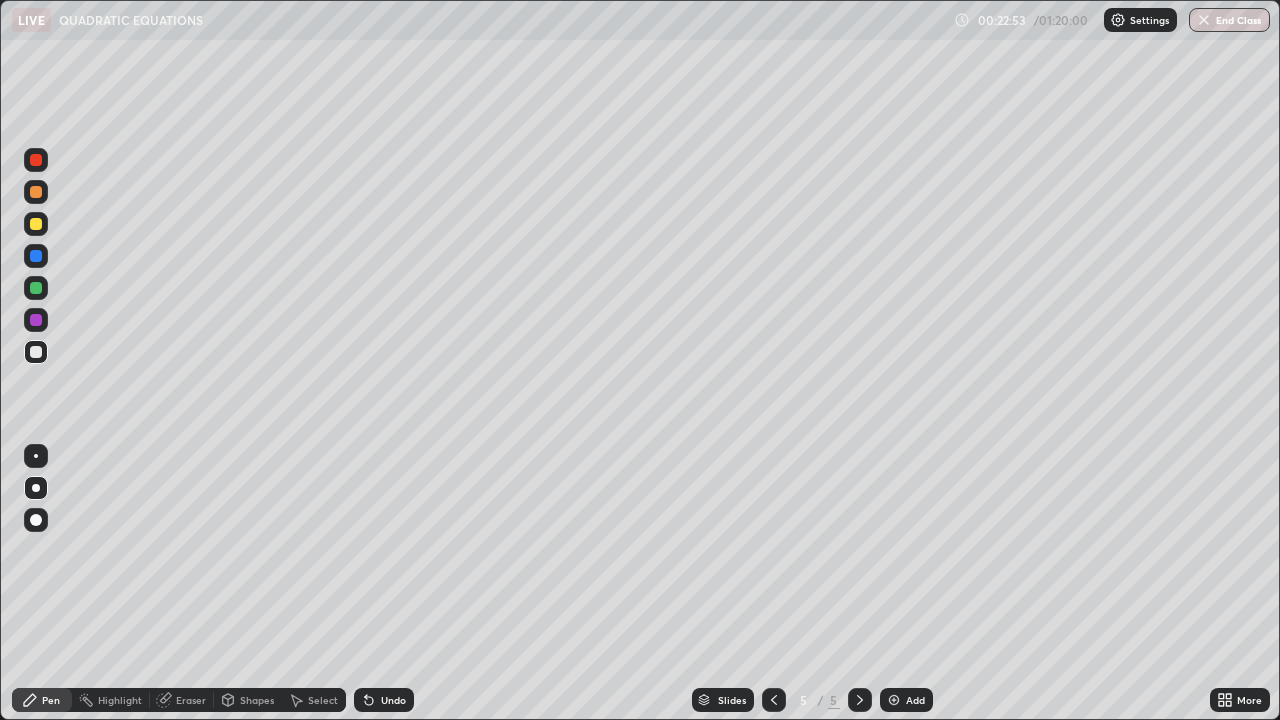 click on "Undo" at bounding box center [384, 700] 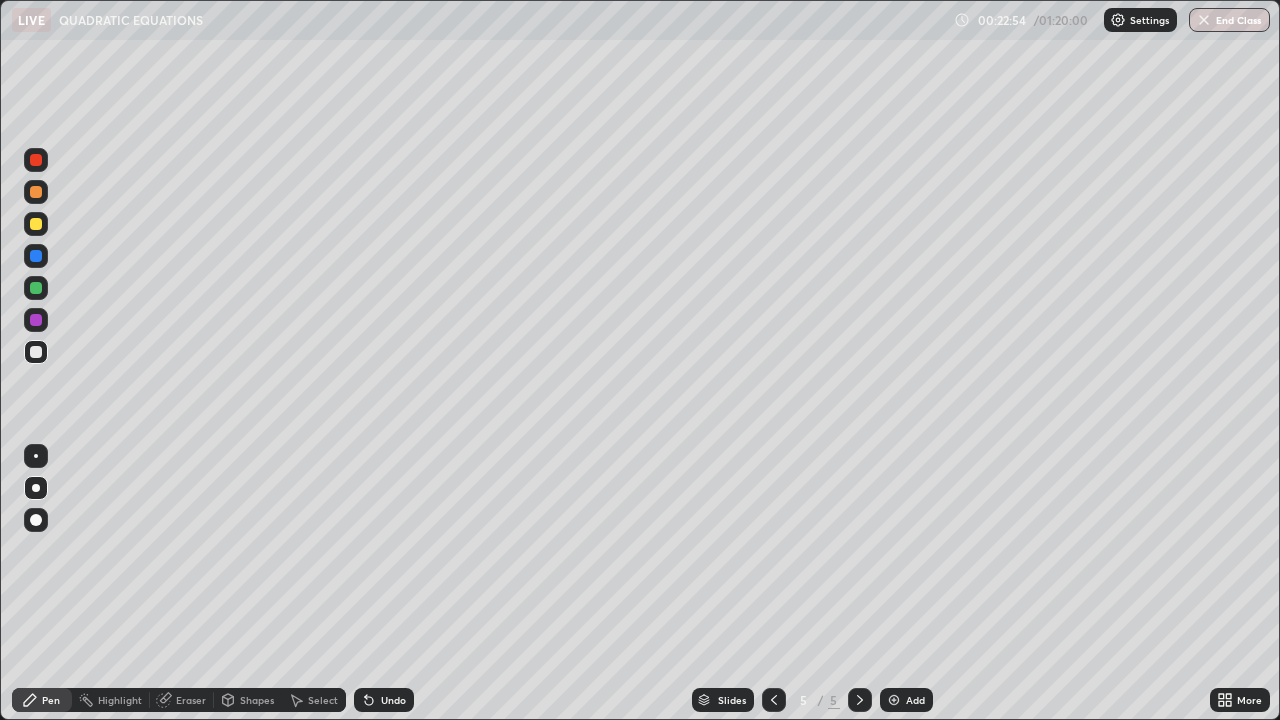 click on "Undo" at bounding box center [384, 700] 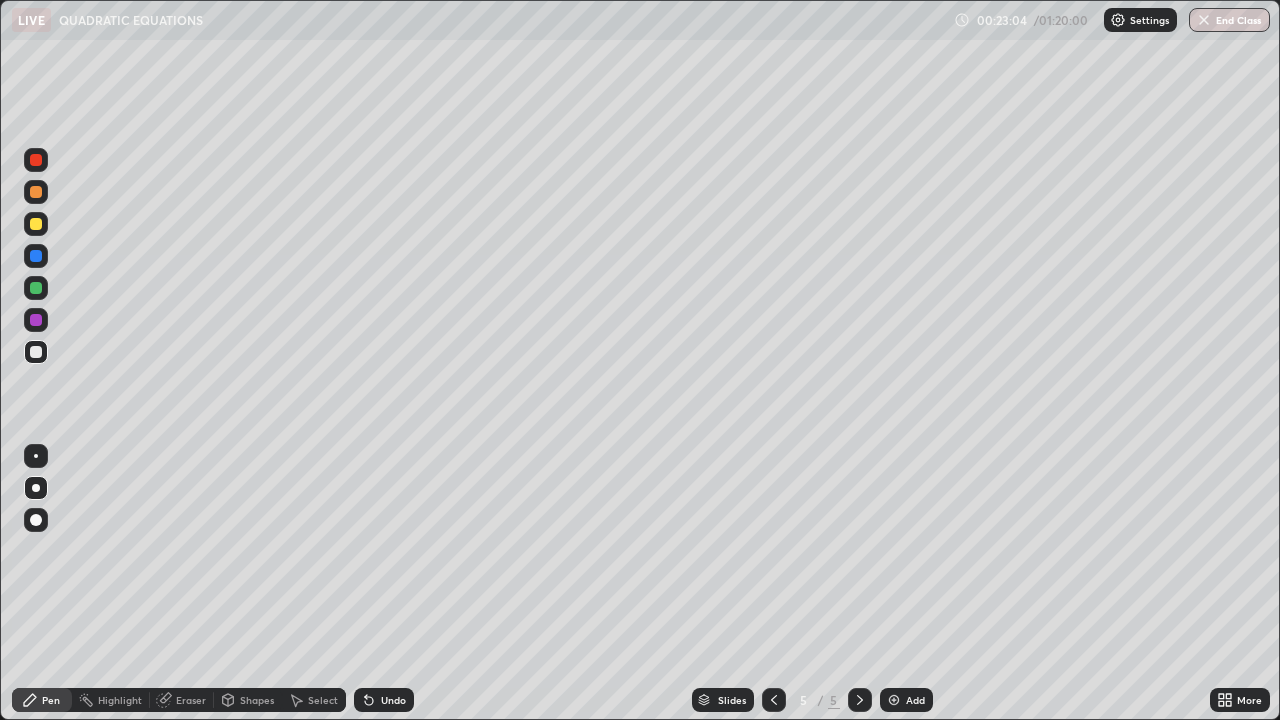 click on "Undo" at bounding box center (393, 700) 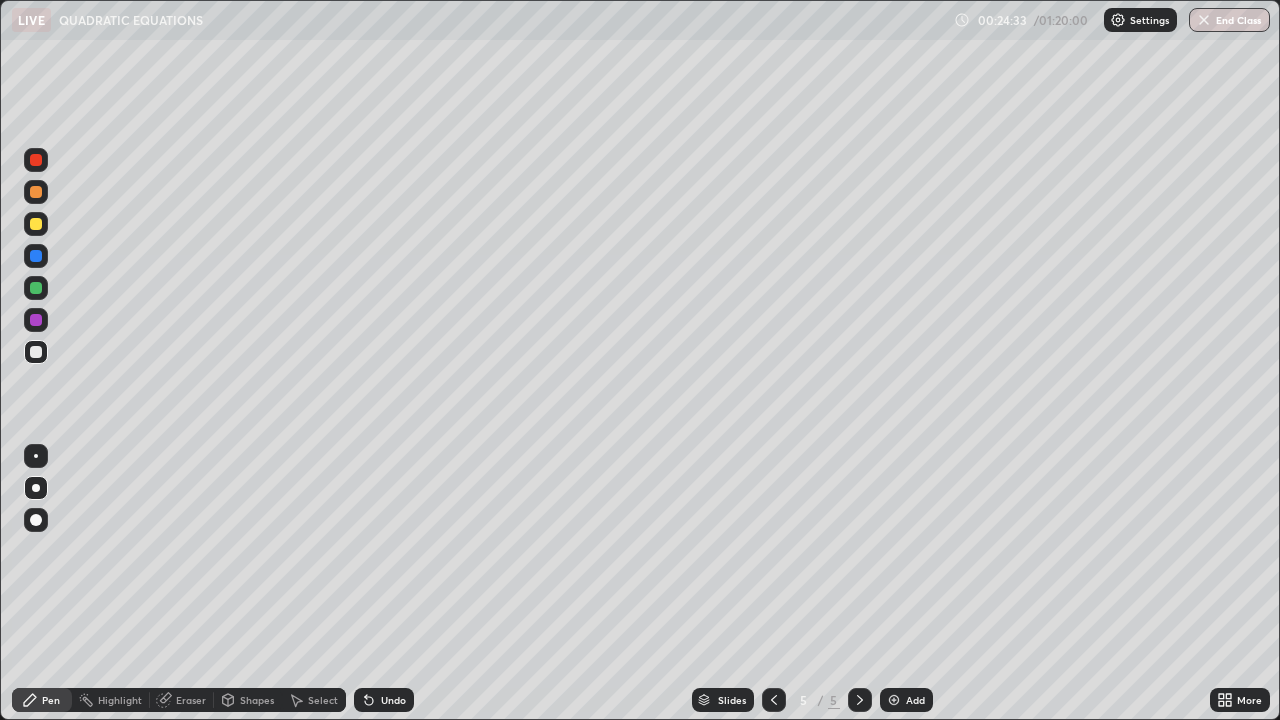 click at bounding box center [36, 224] 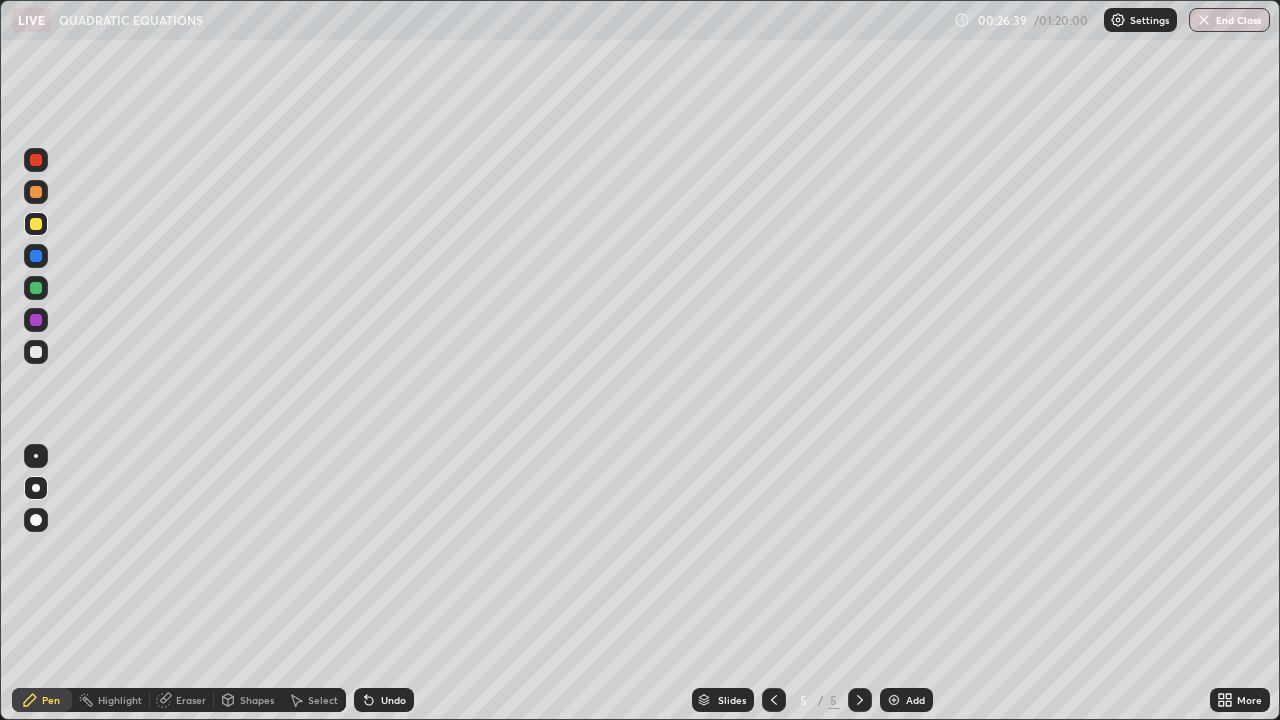click on "Add" at bounding box center (906, 700) 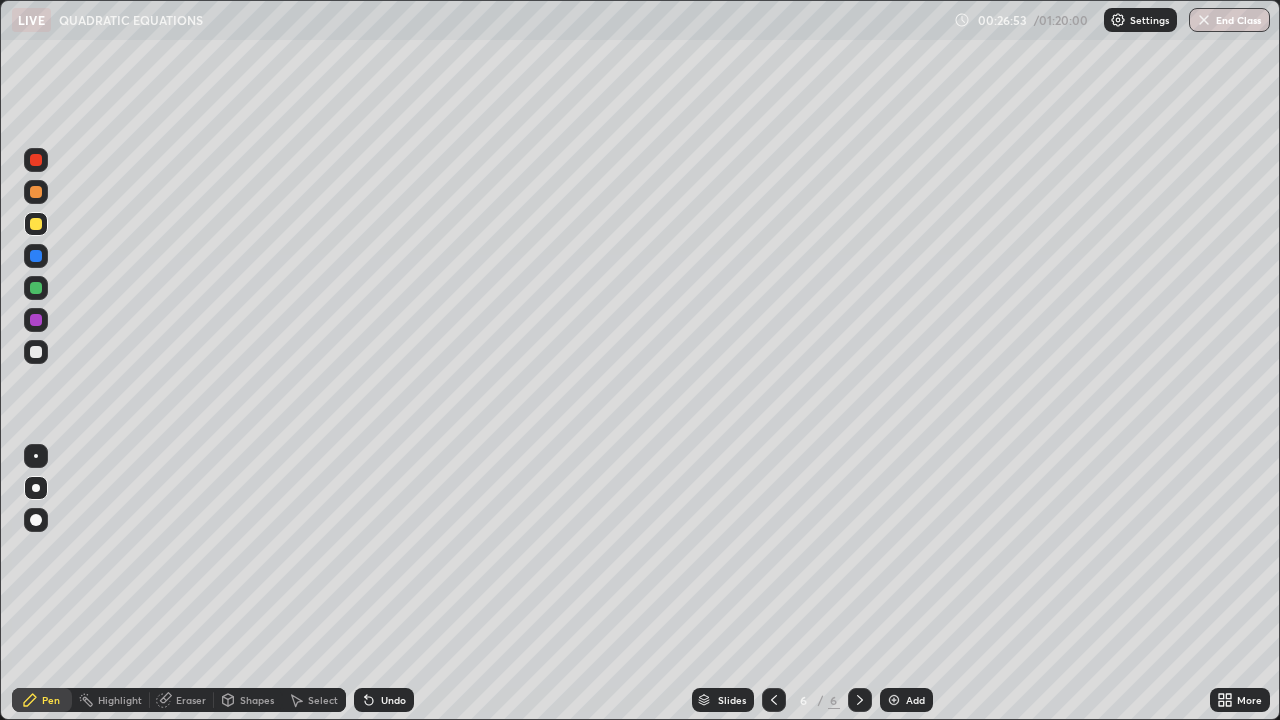 click 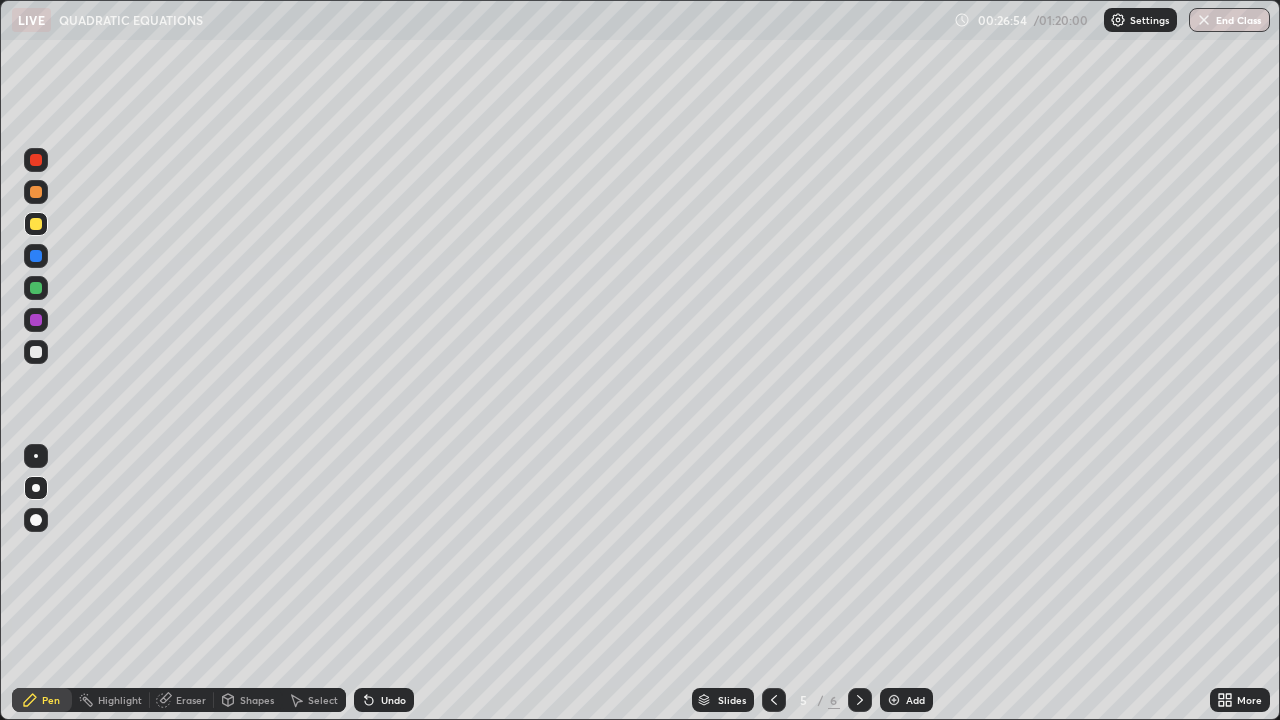 click 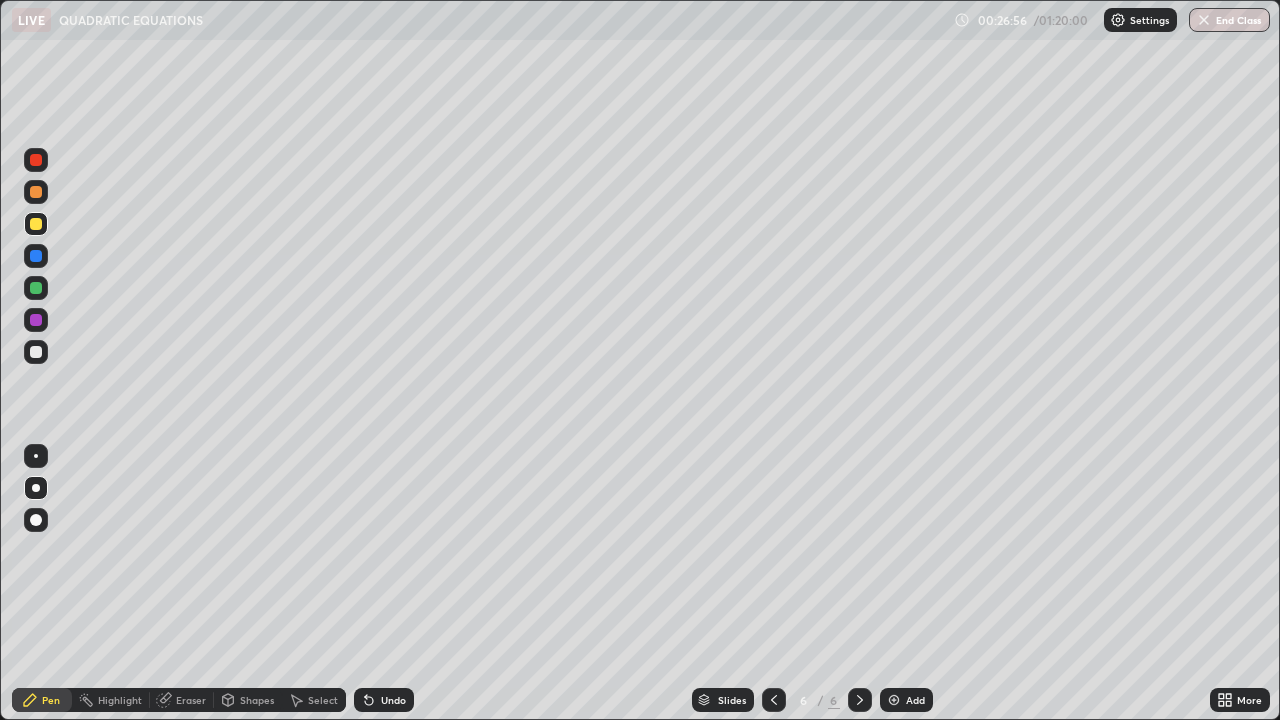 click on "Eraser" at bounding box center [191, 700] 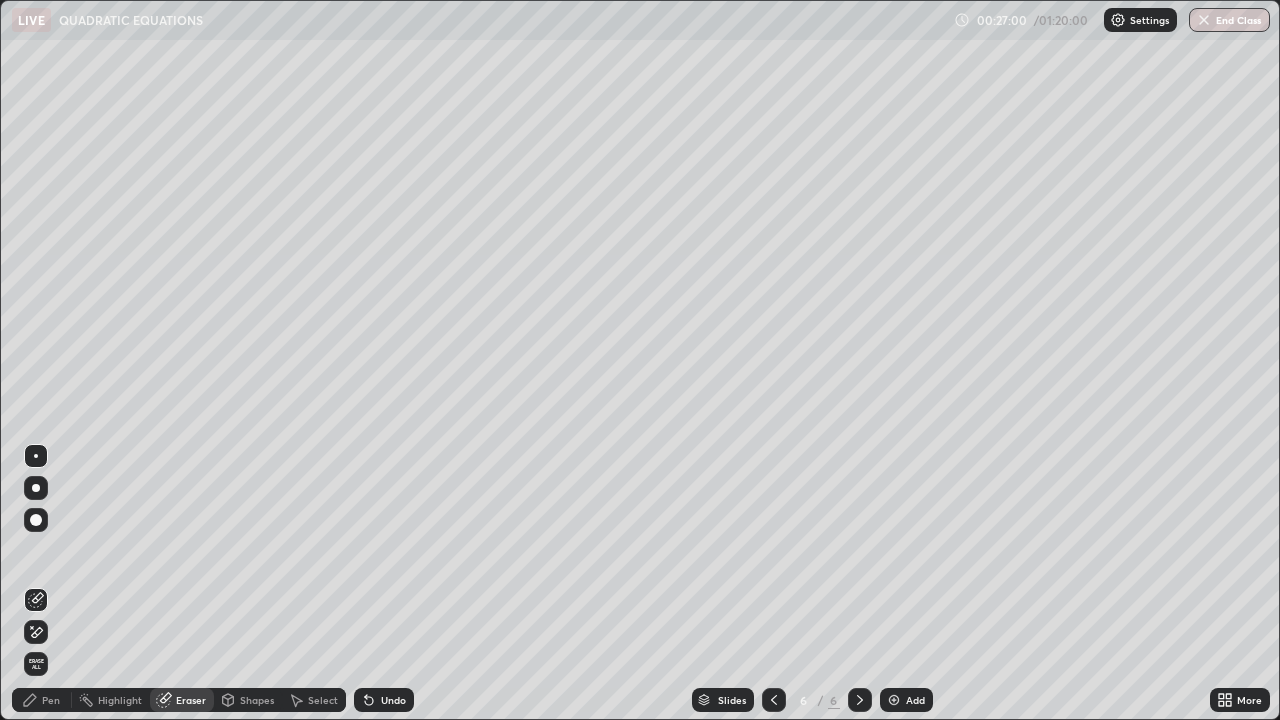 click on "Pen" at bounding box center [51, 700] 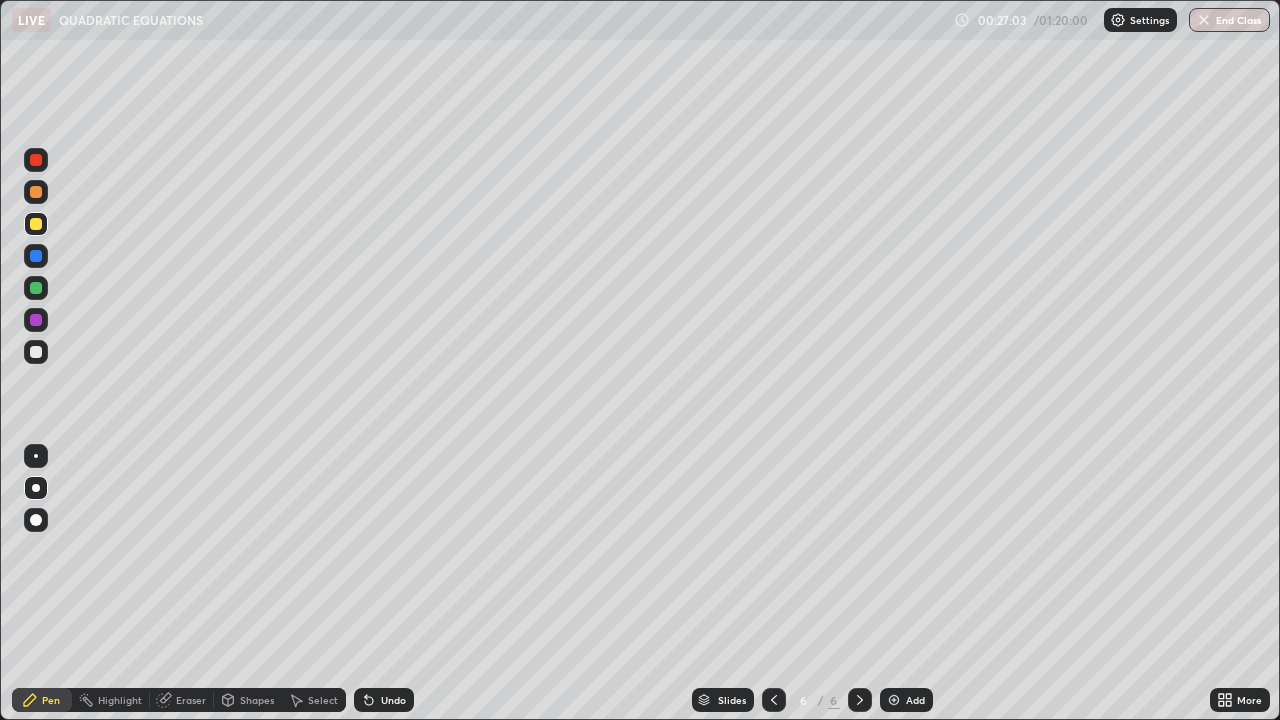 click on "Undo" at bounding box center [393, 700] 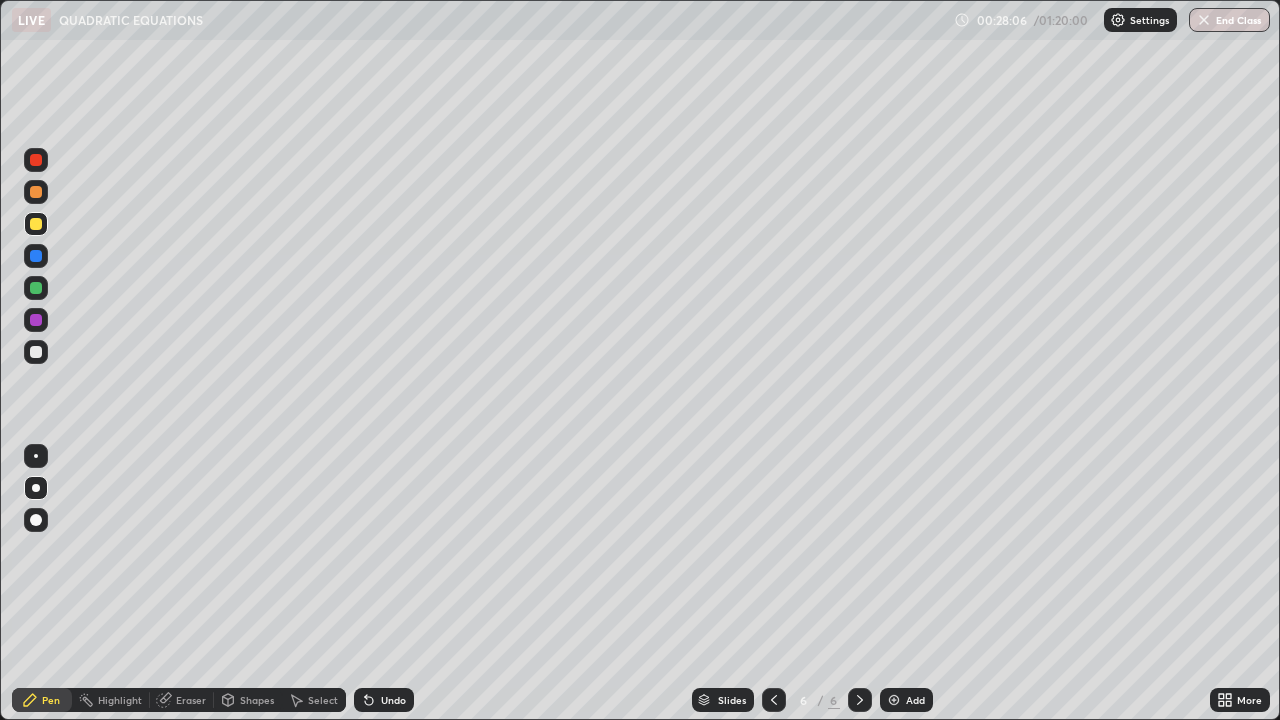 click on "Add" at bounding box center [906, 700] 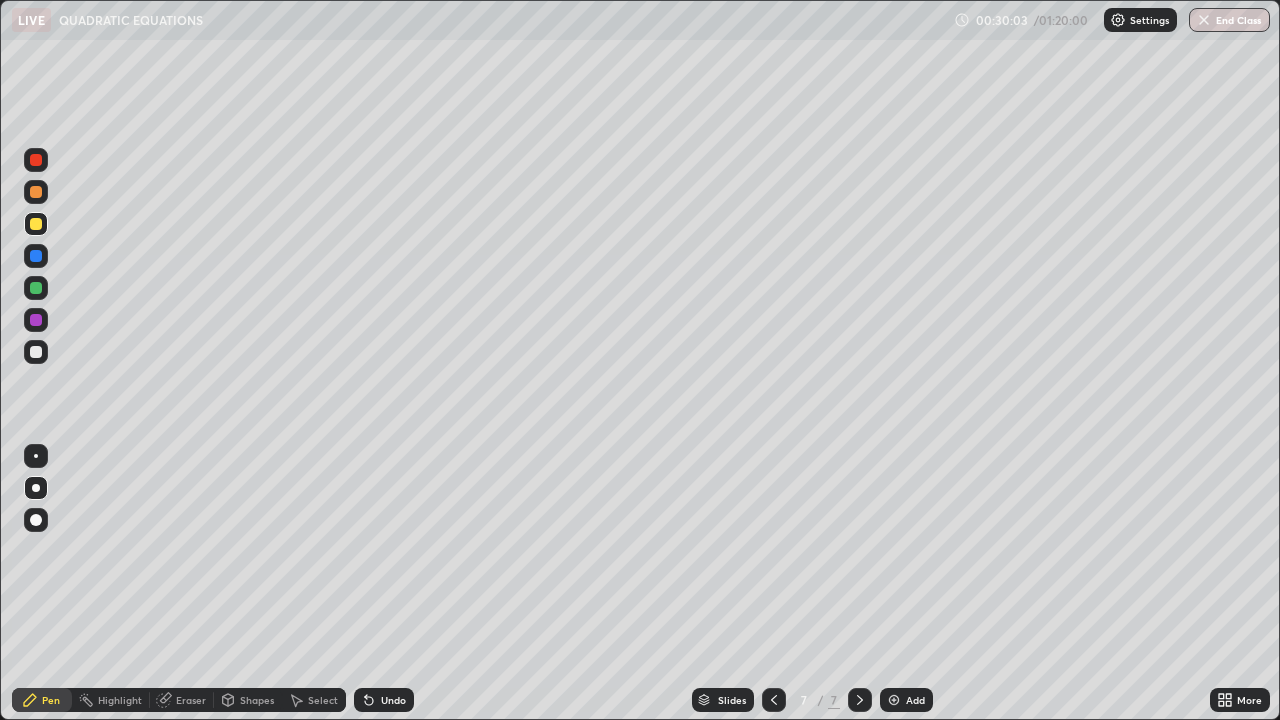 click on "Eraser" at bounding box center [191, 700] 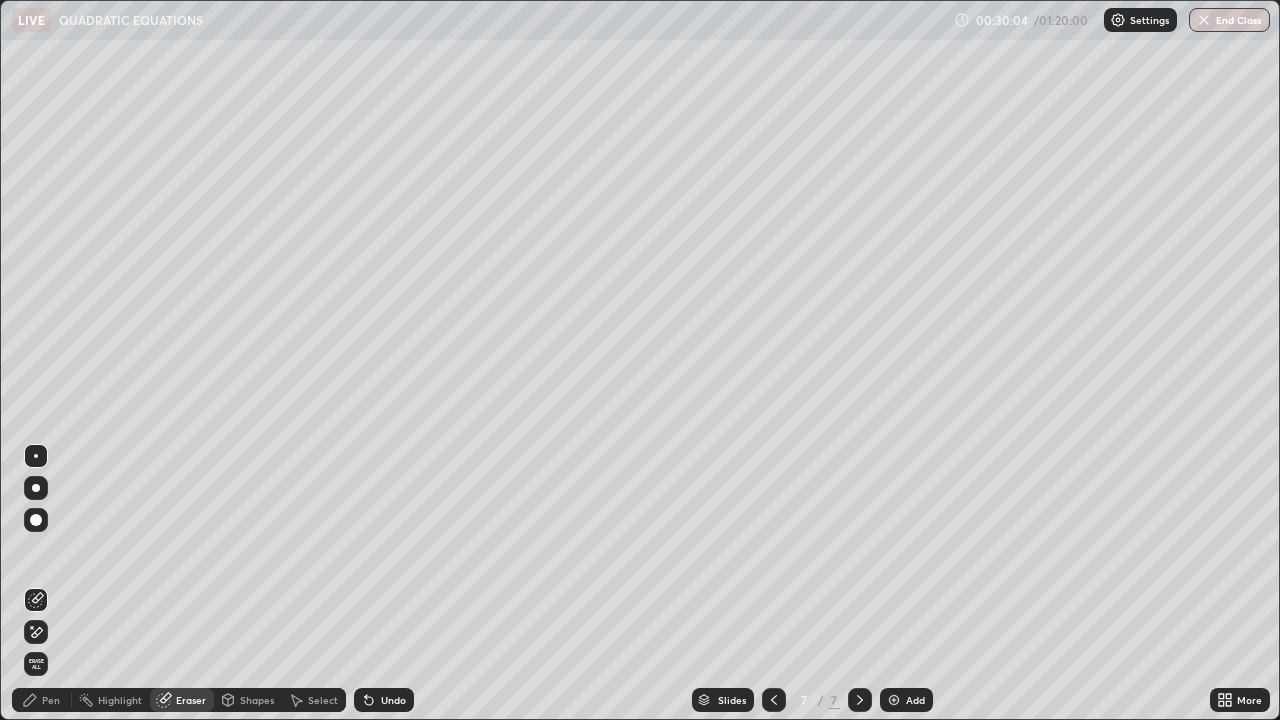 click 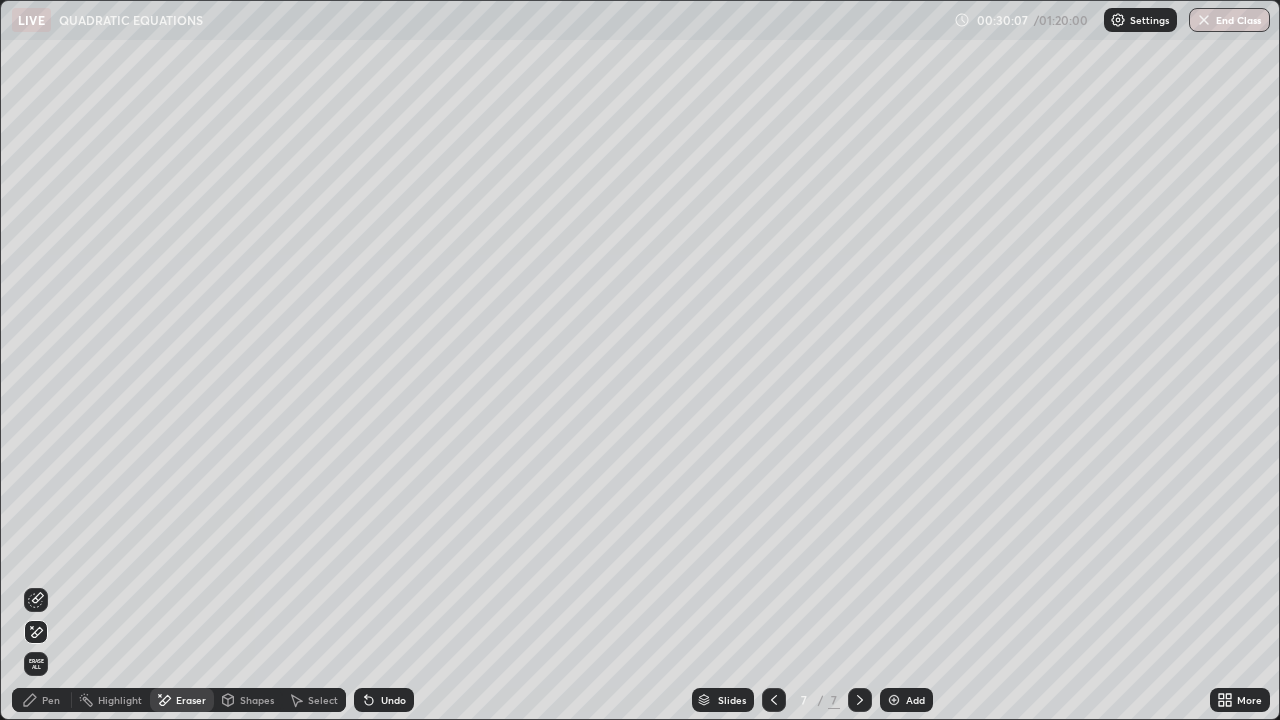 click on "Pen" at bounding box center (51, 700) 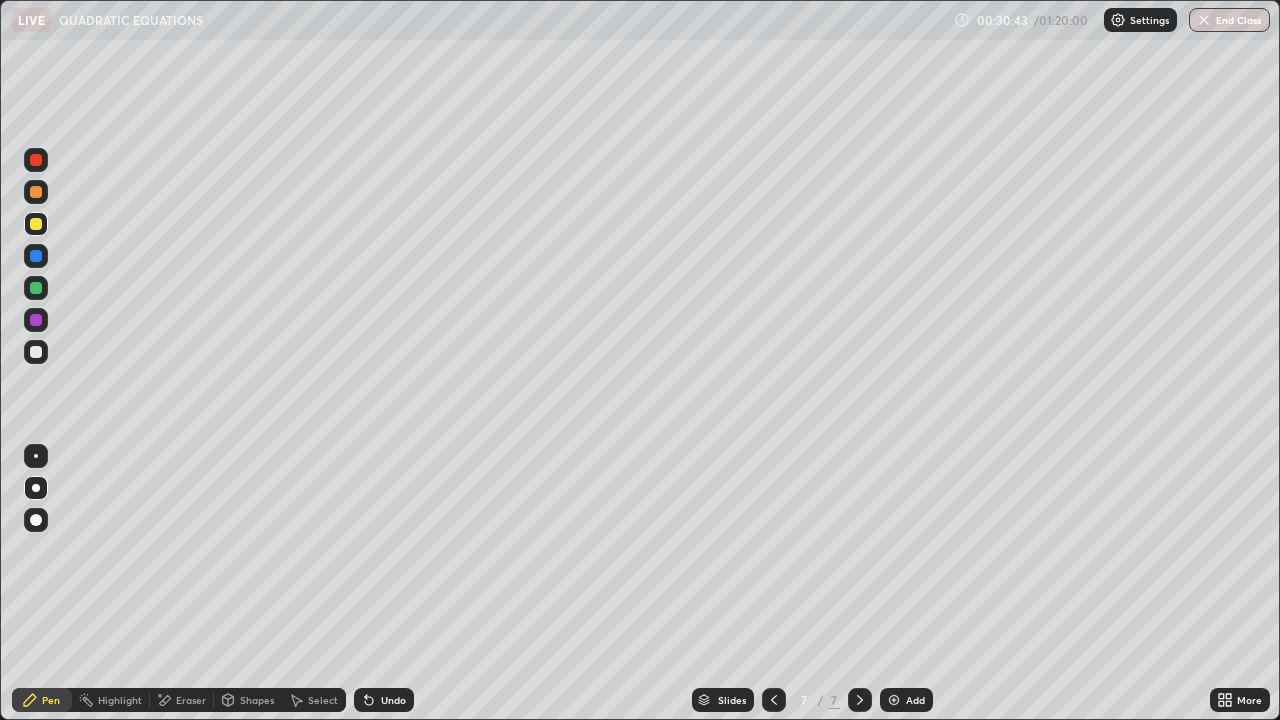 click on "Eraser" at bounding box center [182, 700] 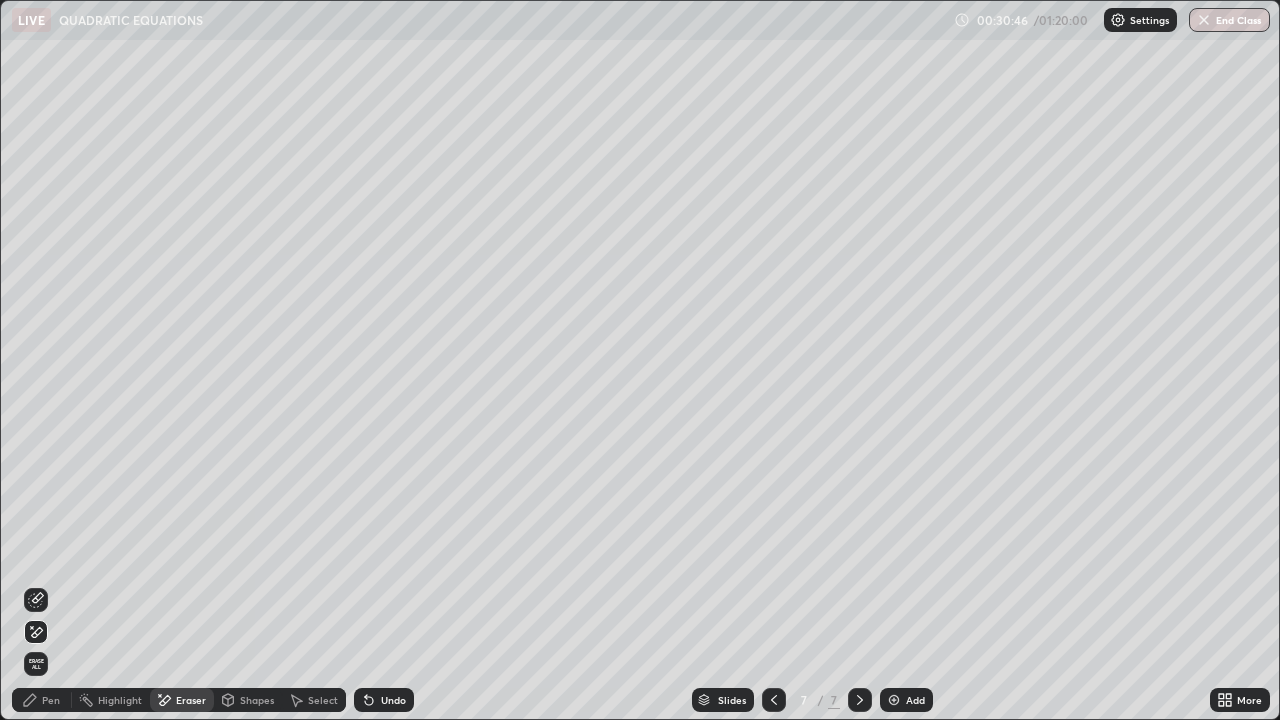 click on "Pen" at bounding box center [51, 700] 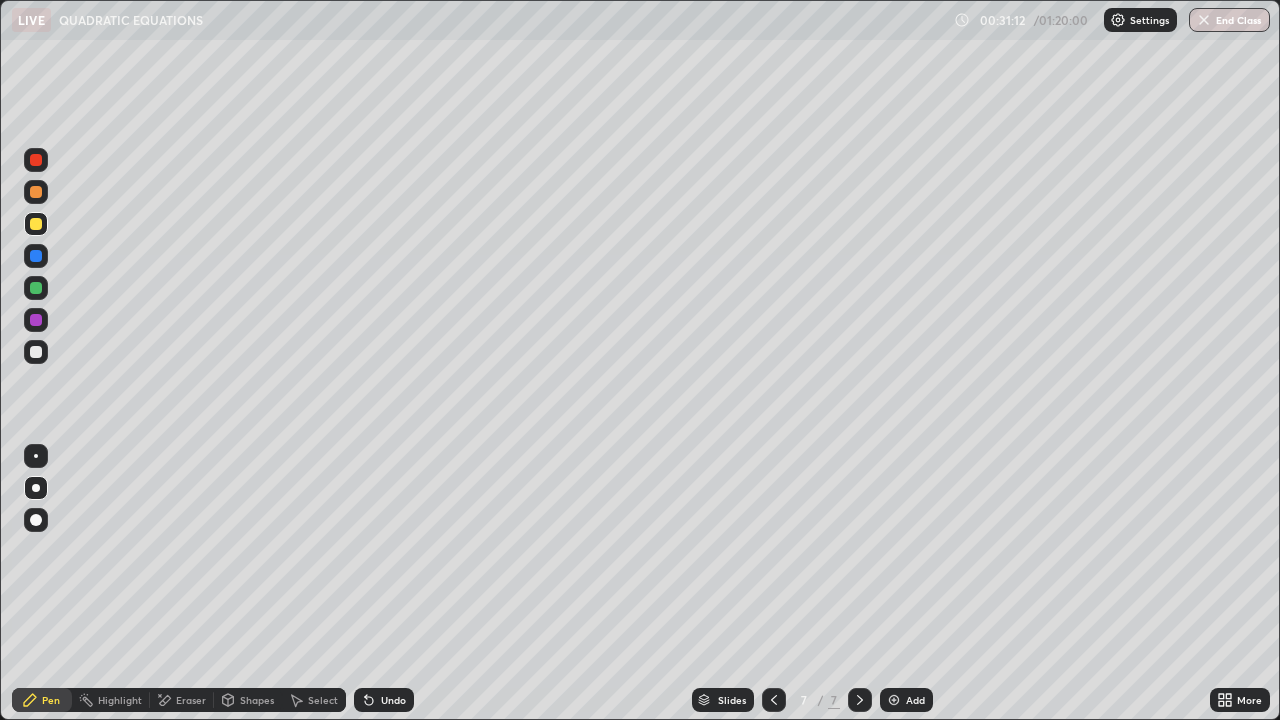 click at bounding box center (36, 352) 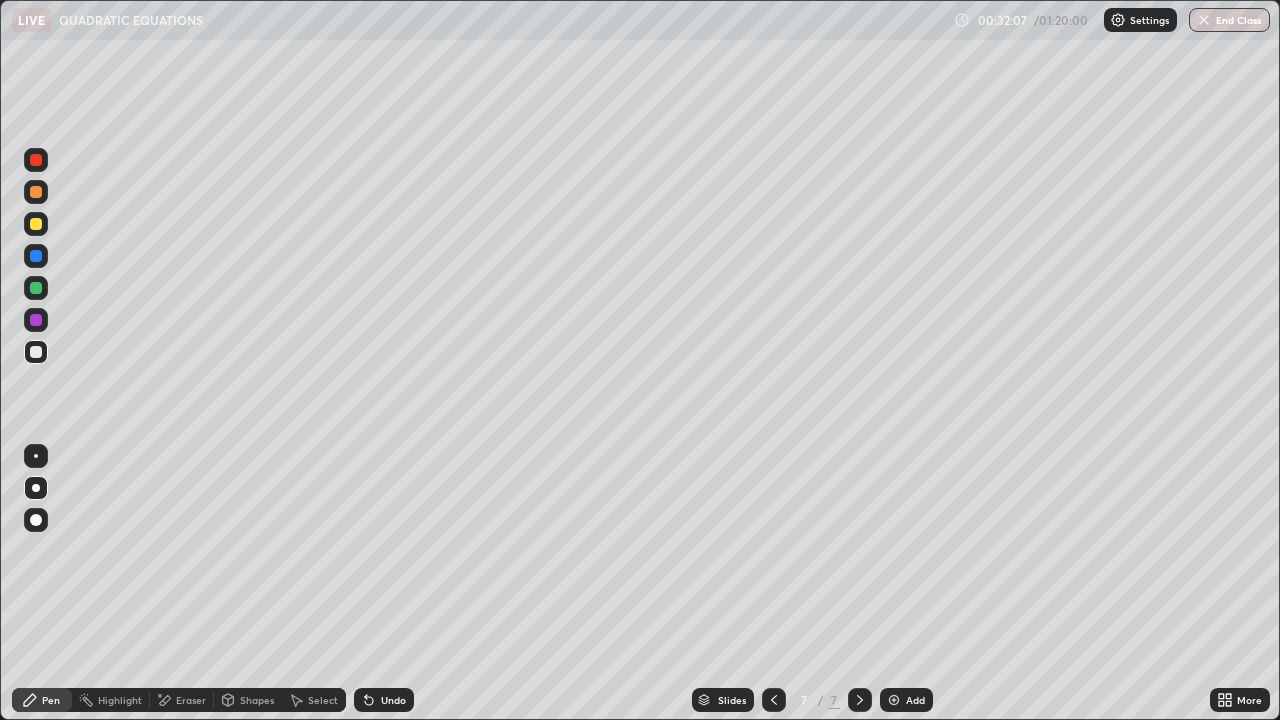 click on "Add" at bounding box center (906, 700) 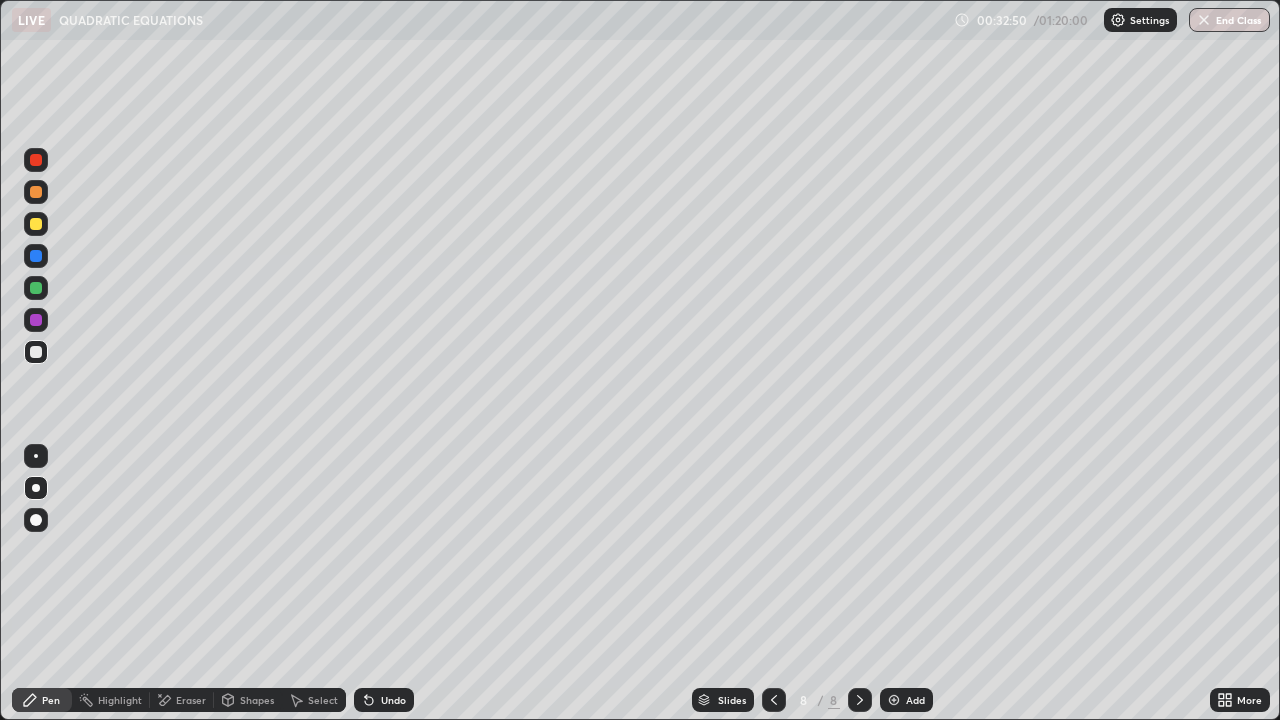 click on "Undo" at bounding box center [393, 700] 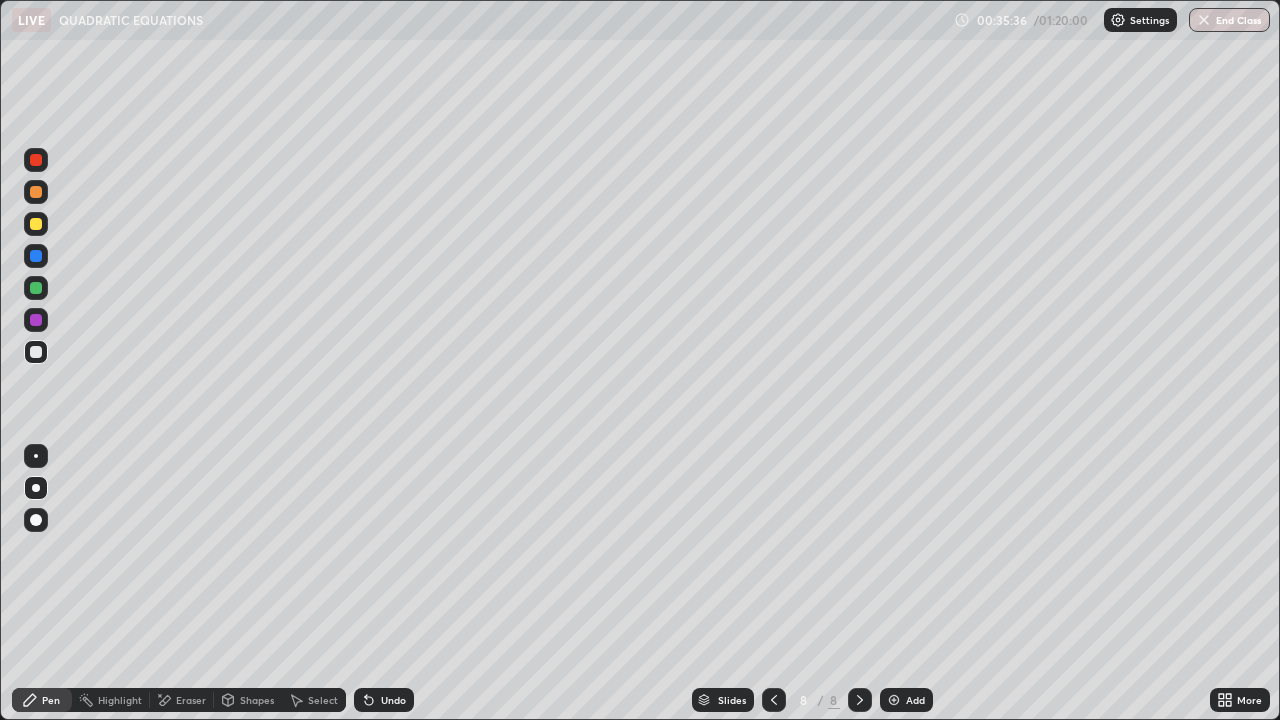 click on "Undo" at bounding box center (393, 700) 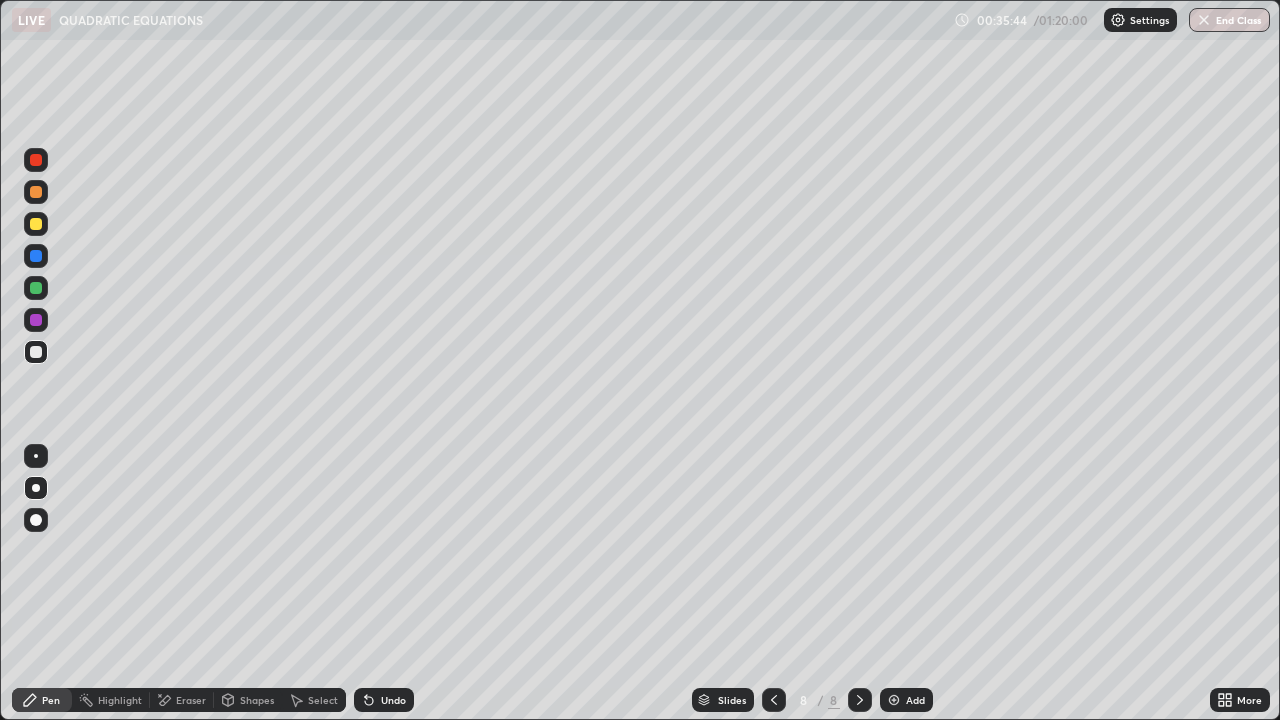 click at bounding box center (36, 224) 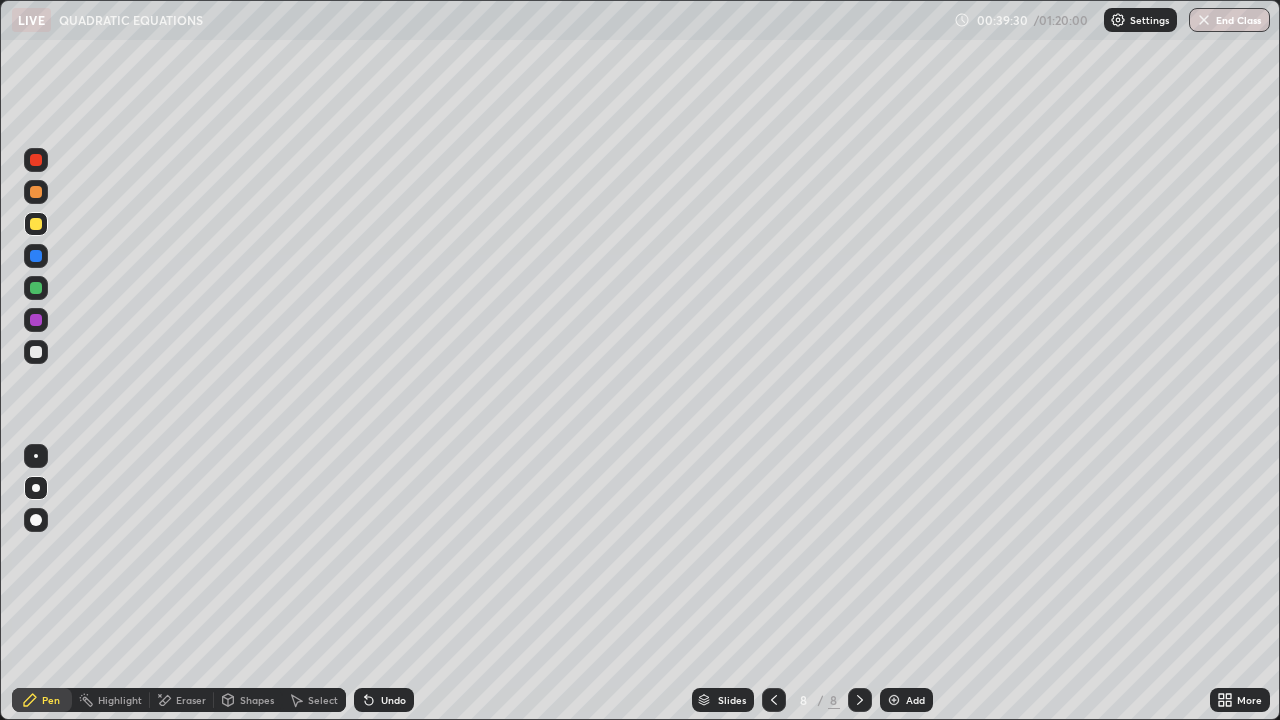 click on "Add" at bounding box center (906, 700) 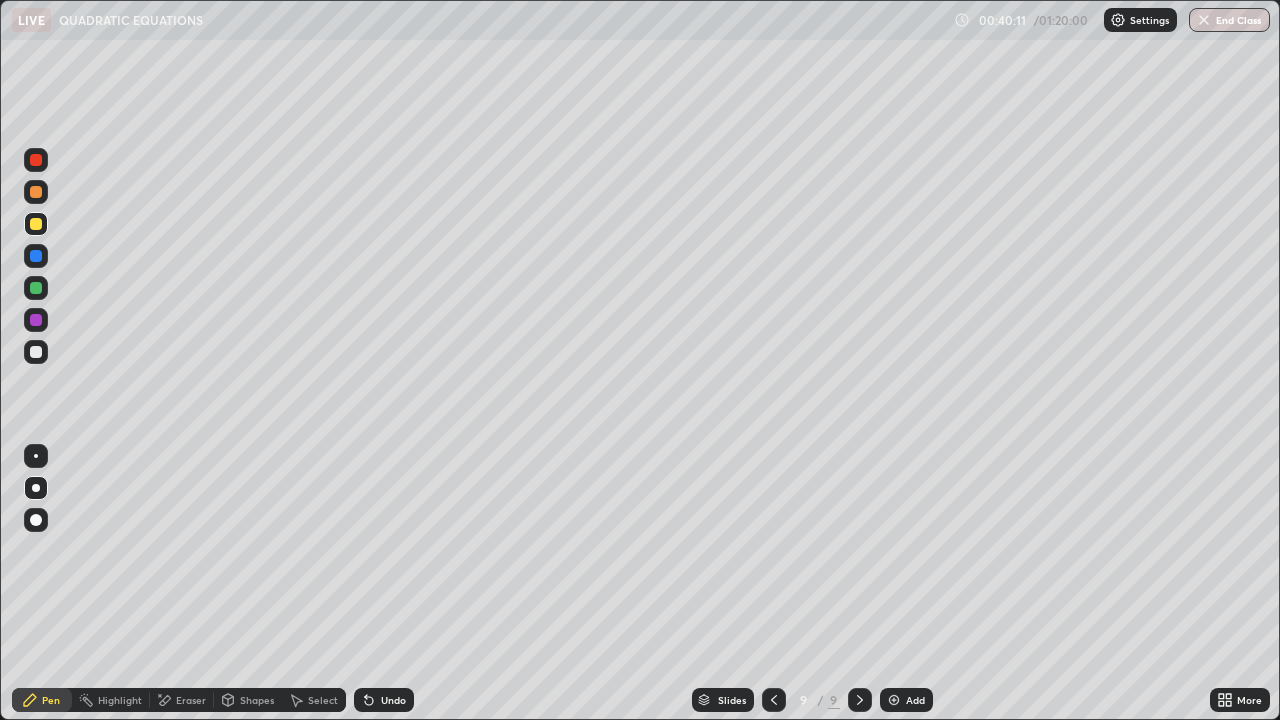click at bounding box center [774, 700] 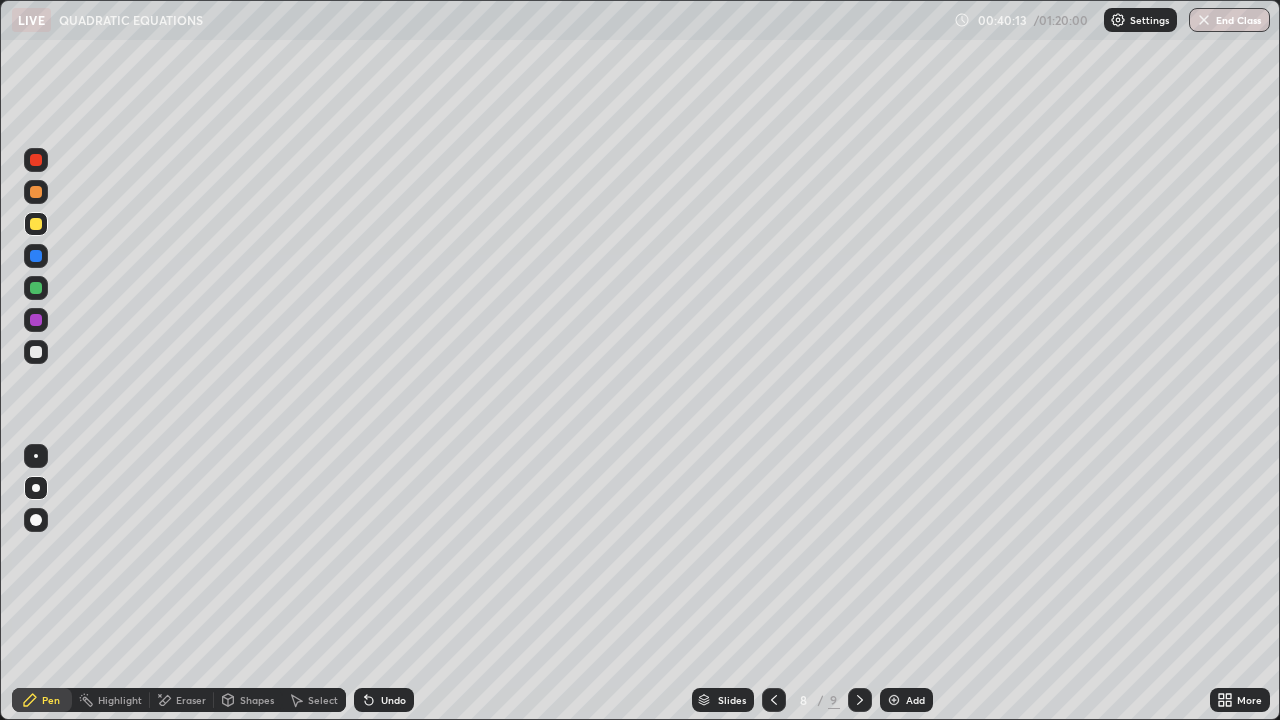 click 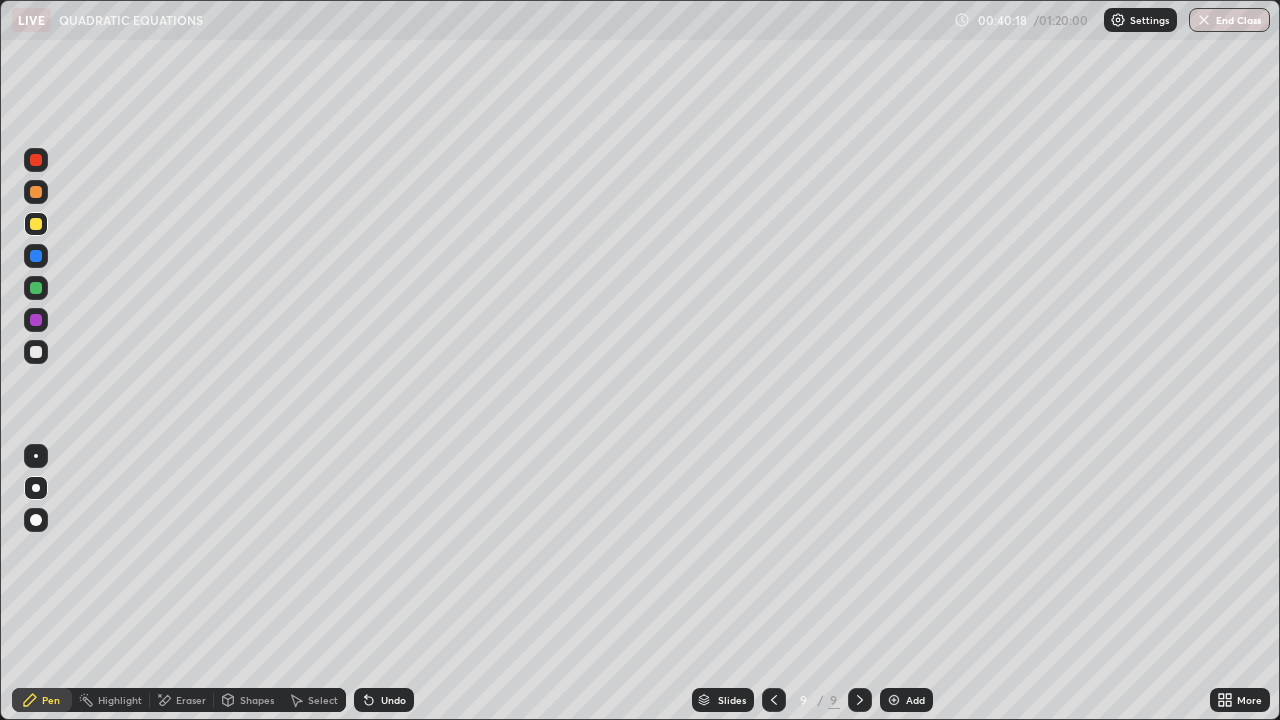 click 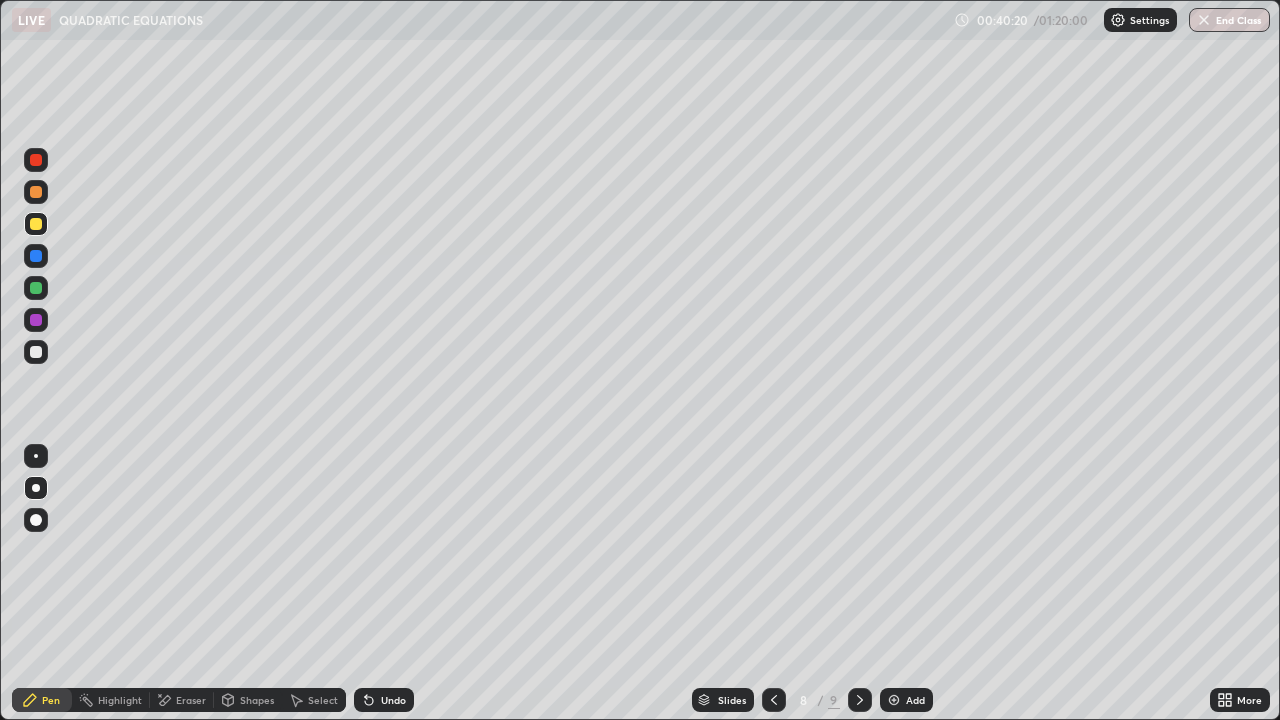 click 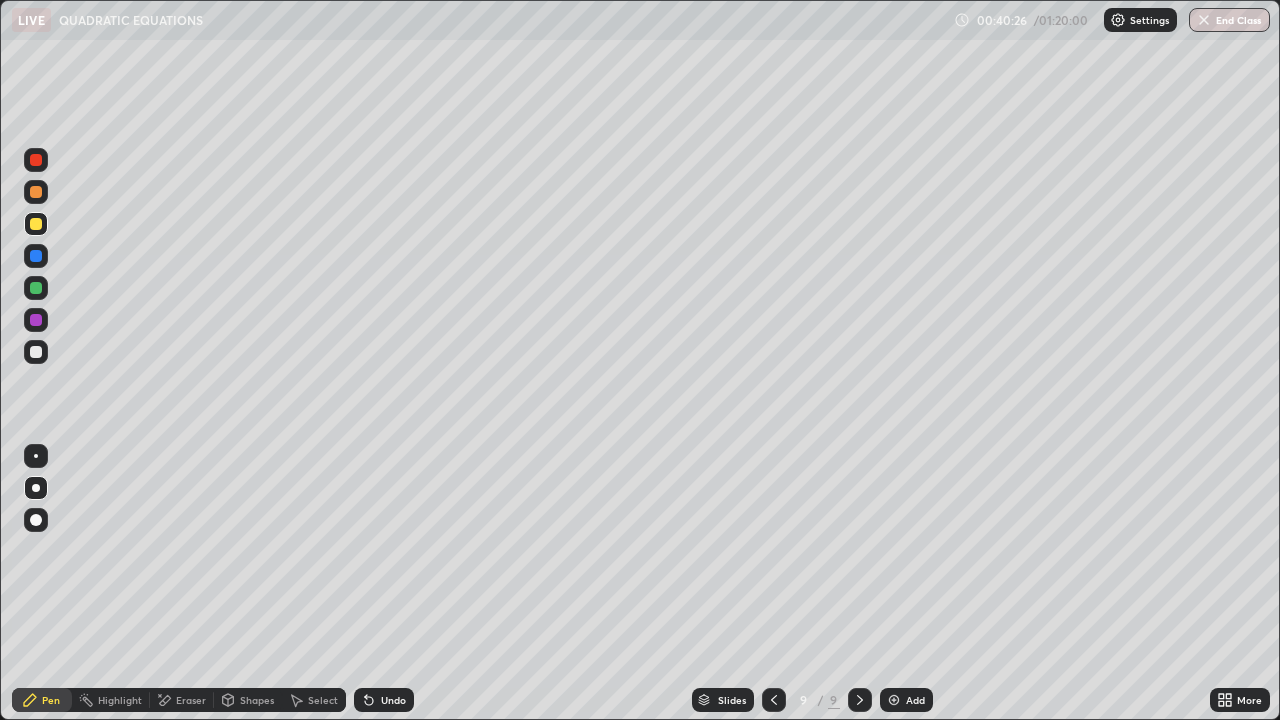 click 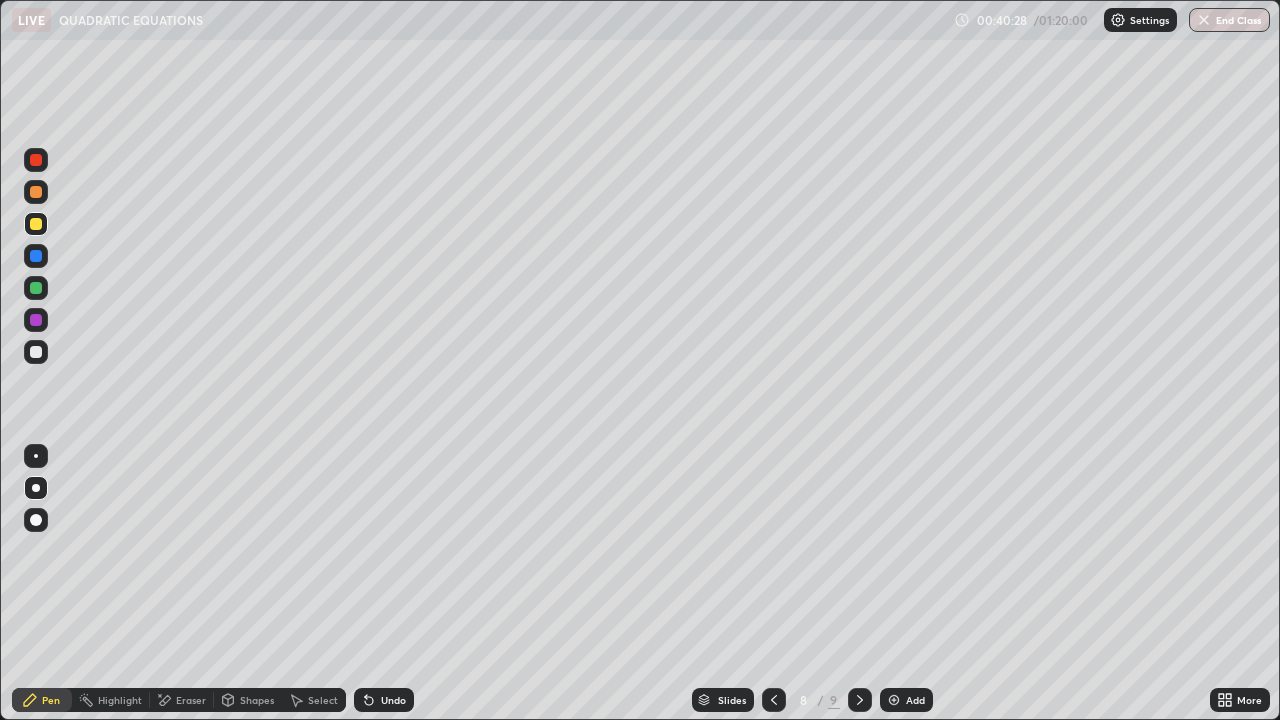click 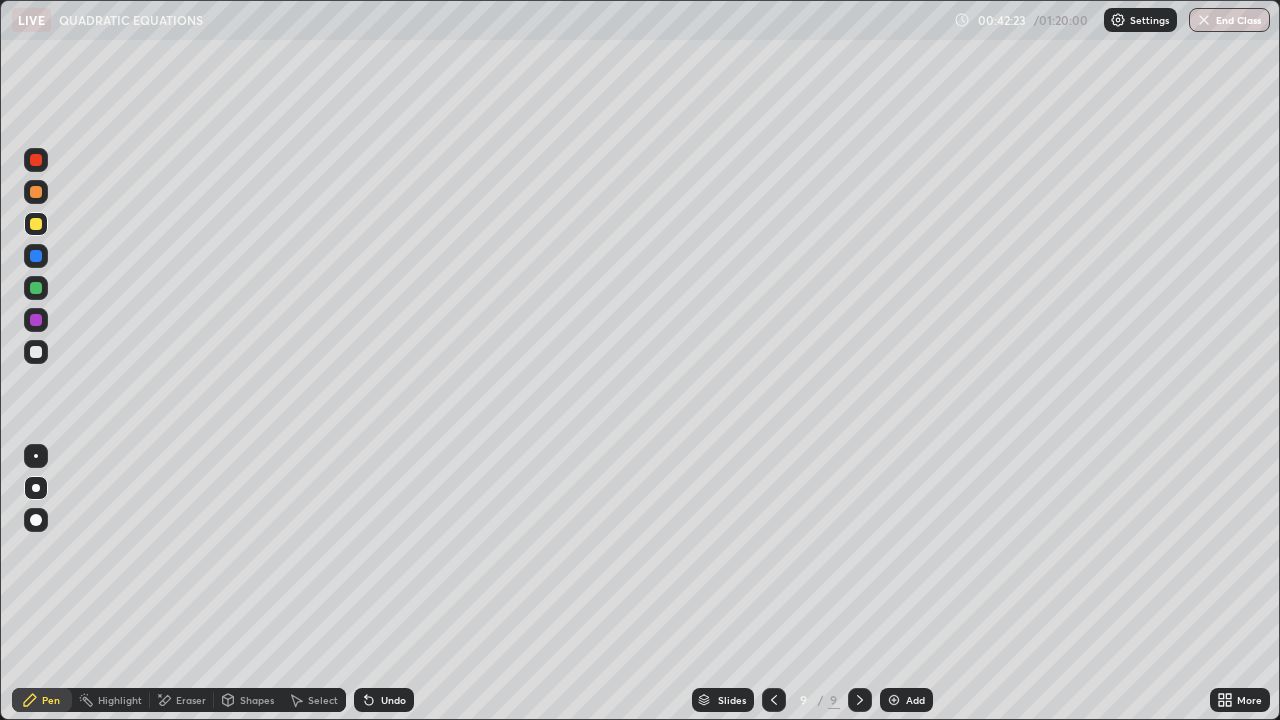 click on "Eraser" at bounding box center (191, 700) 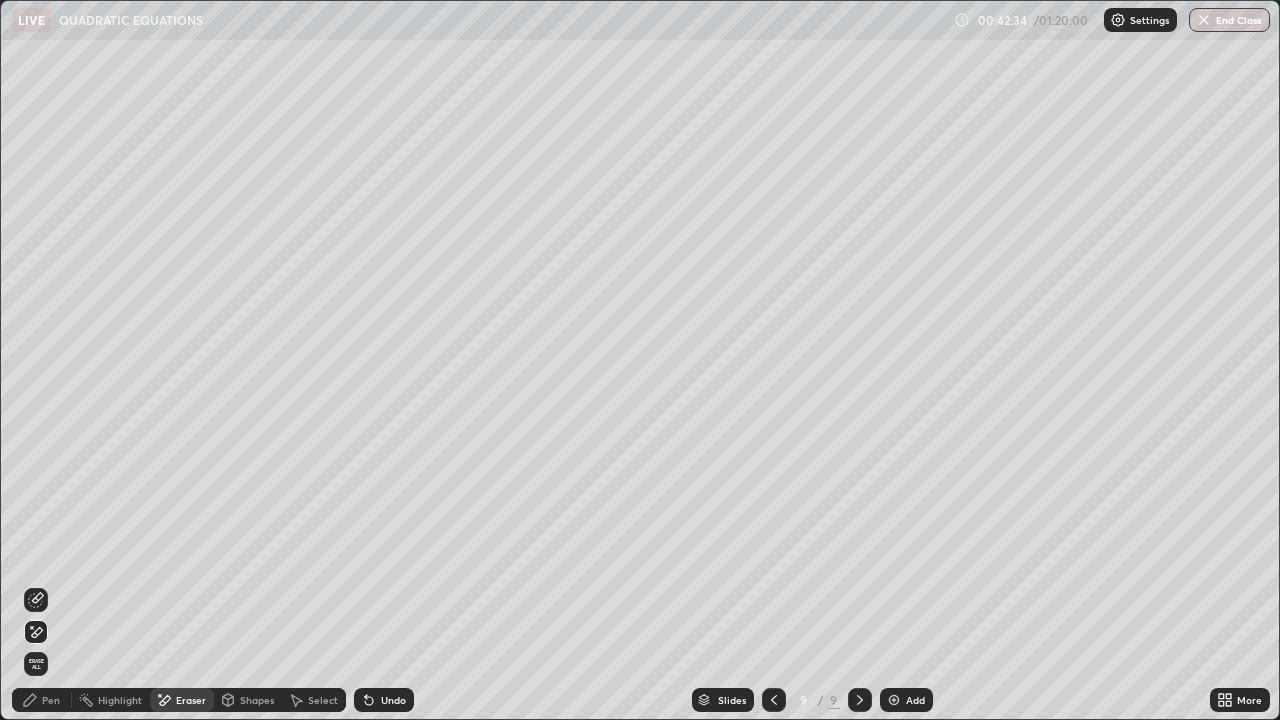 click on "Pen" at bounding box center [42, 700] 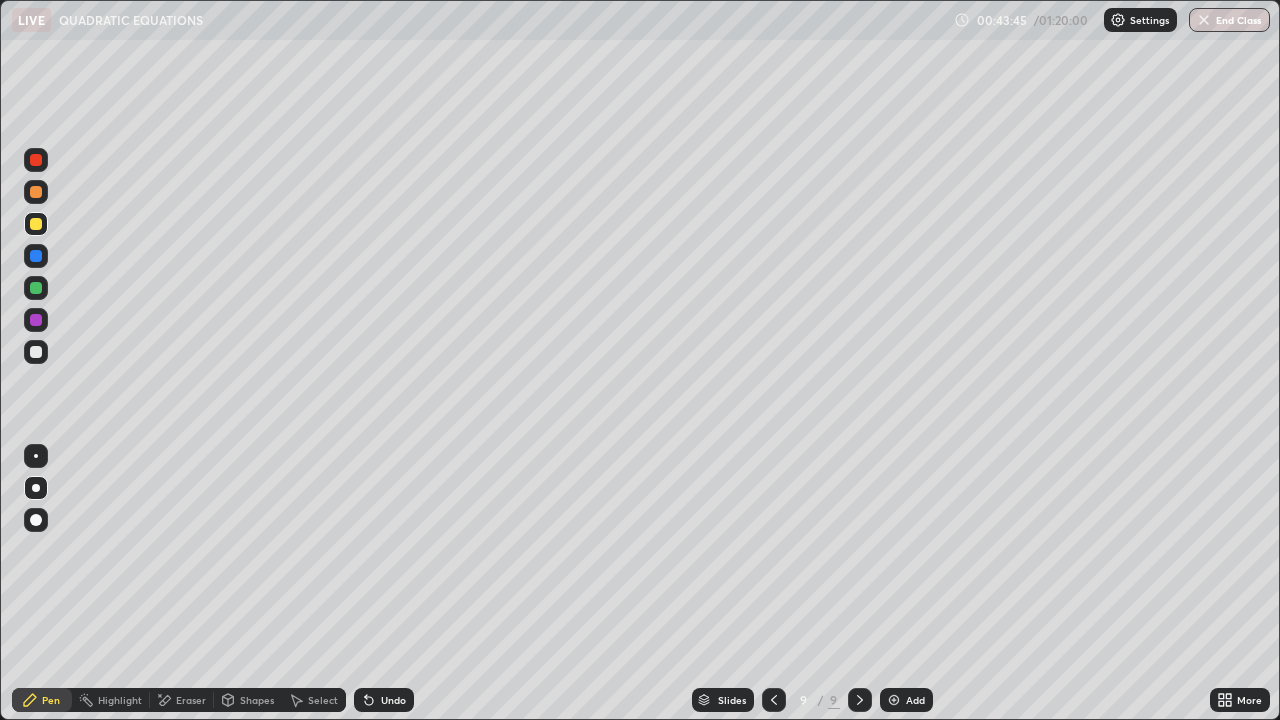 click on "Eraser" at bounding box center [191, 700] 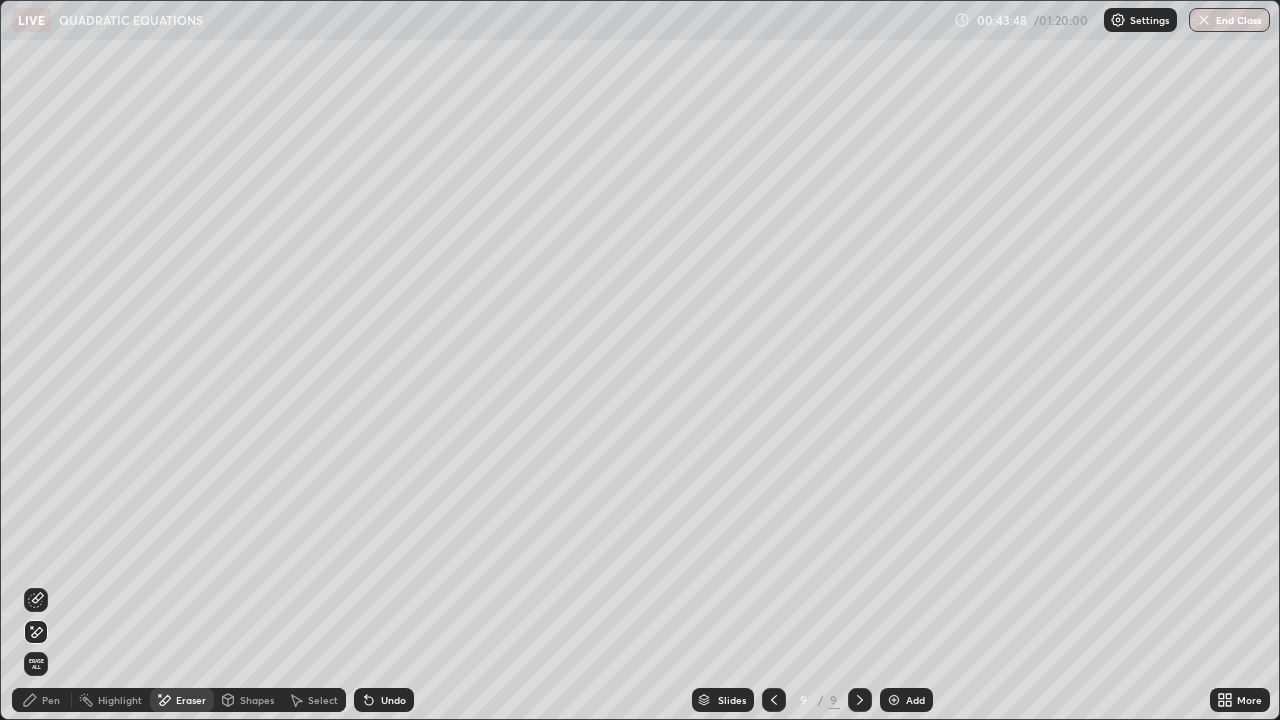 click on "Pen" at bounding box center (51, 700) 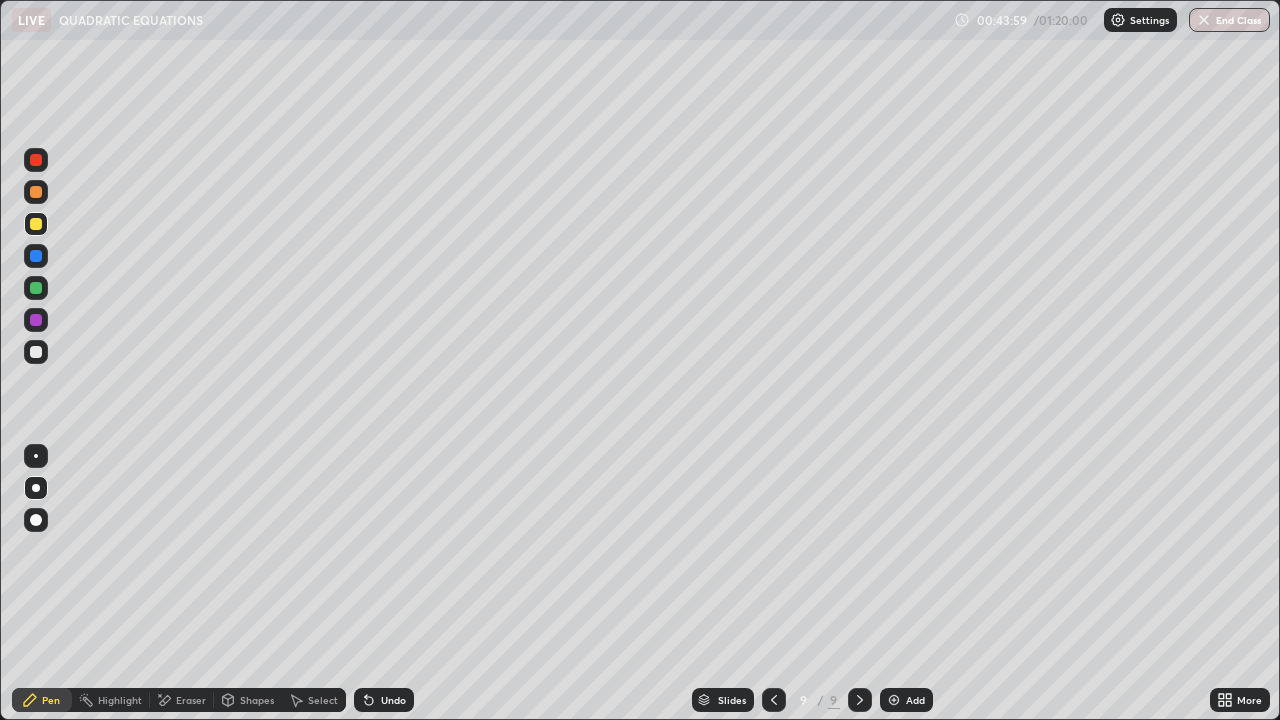 click on "Eraser" at bounding box center [191, 700] 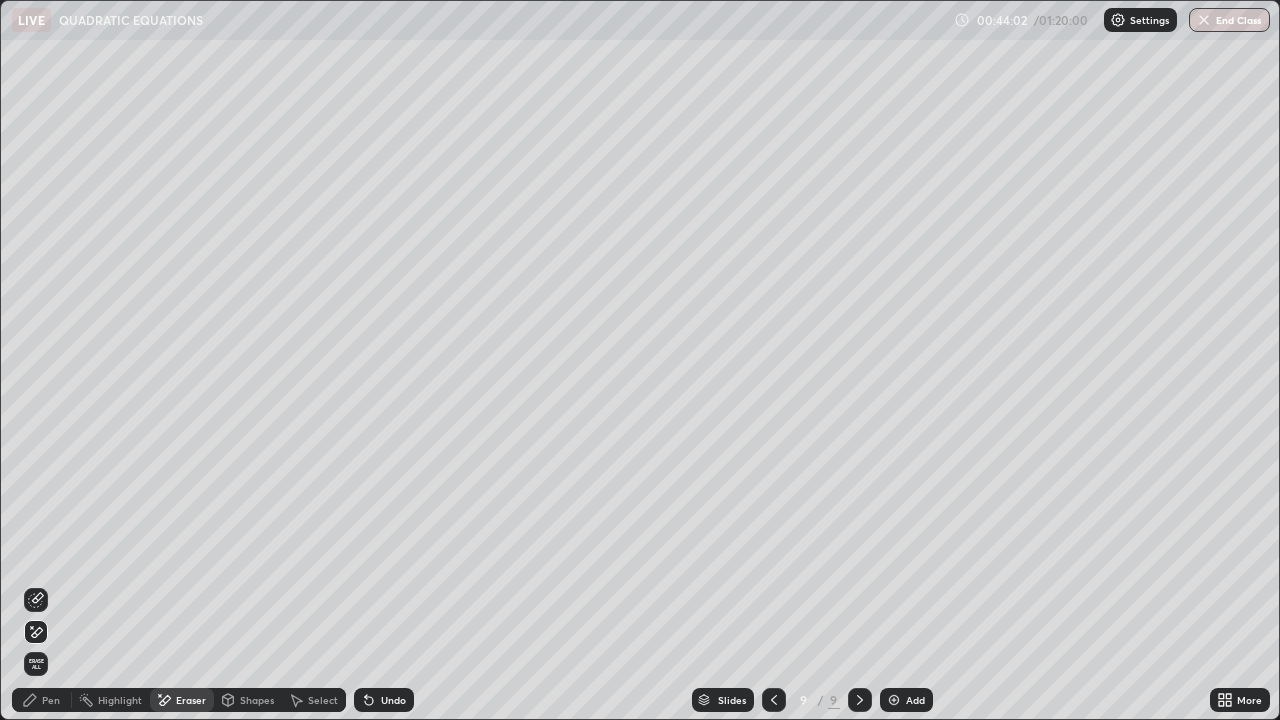 click on "Pen" at bounding box center (51, 700) 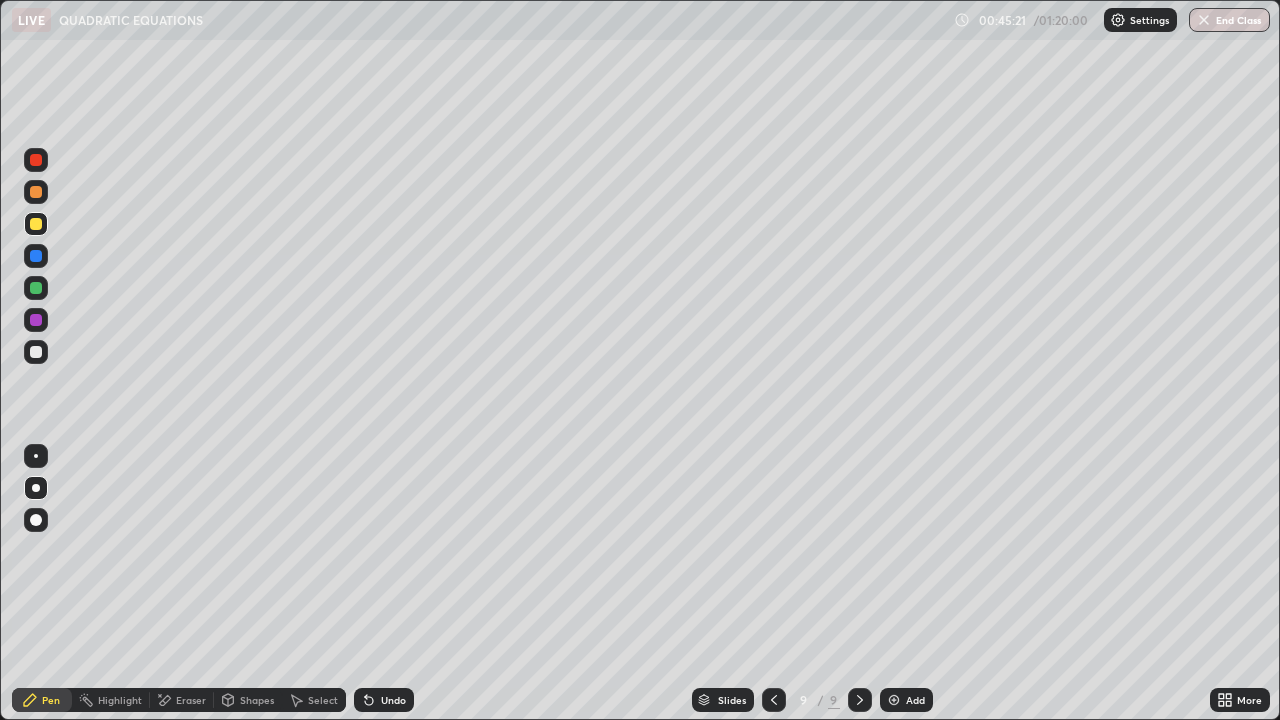 click at bounding box center (36, 352) 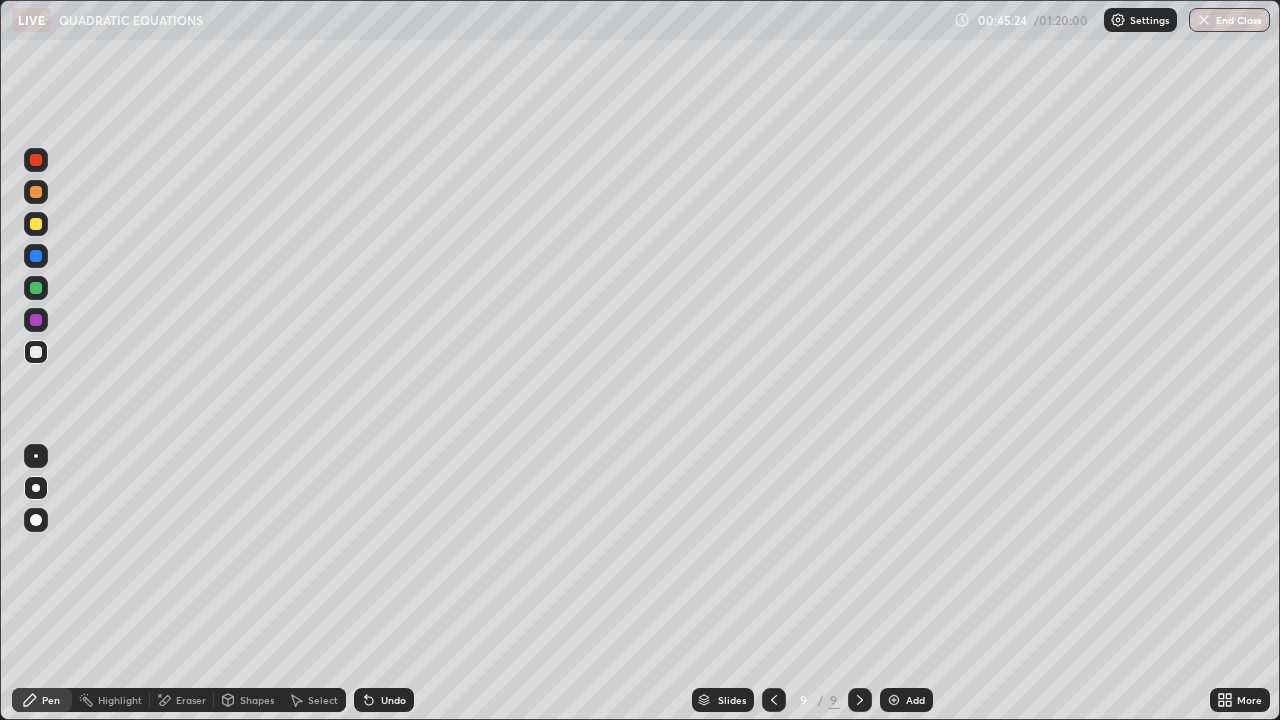 click at bounding box center [894, 700] 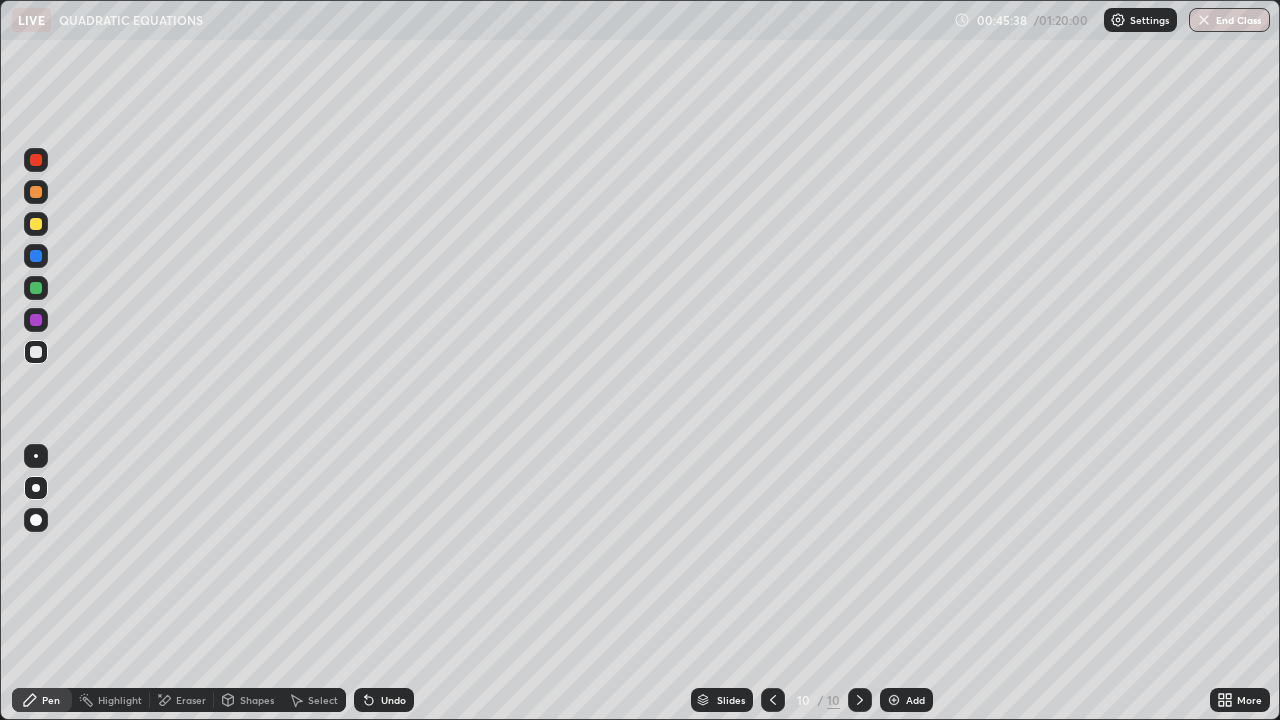 click 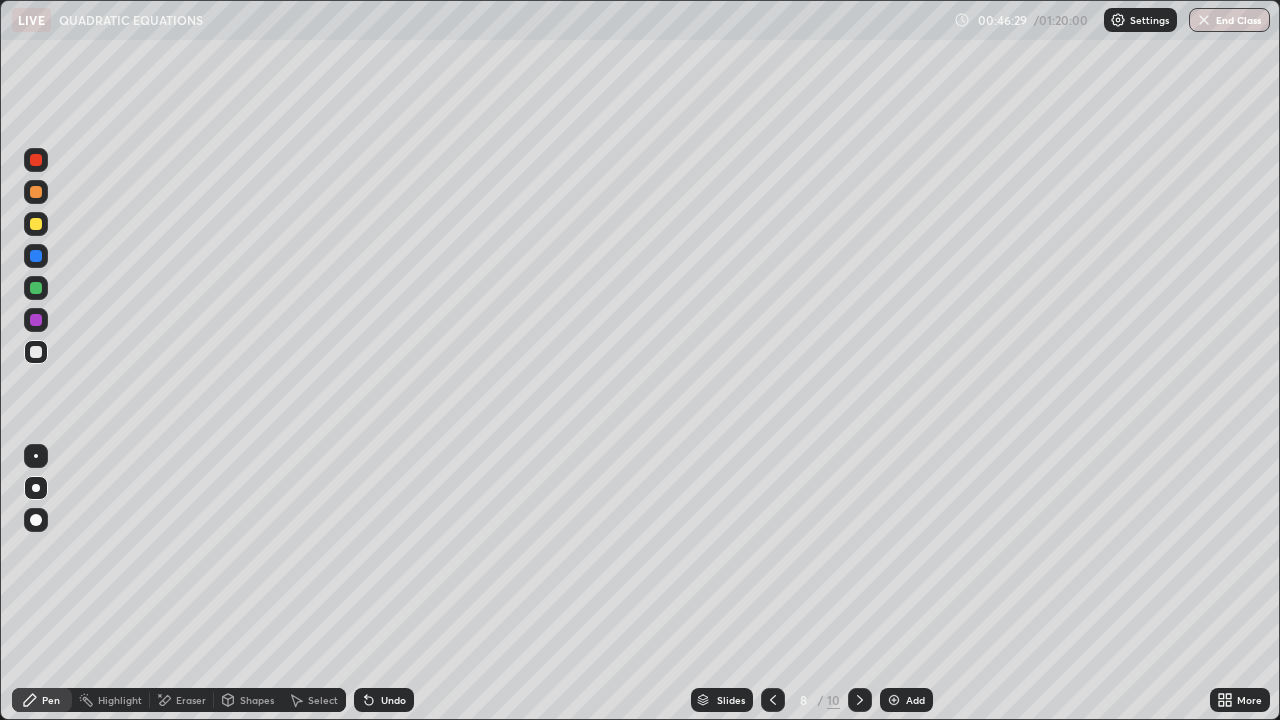 click 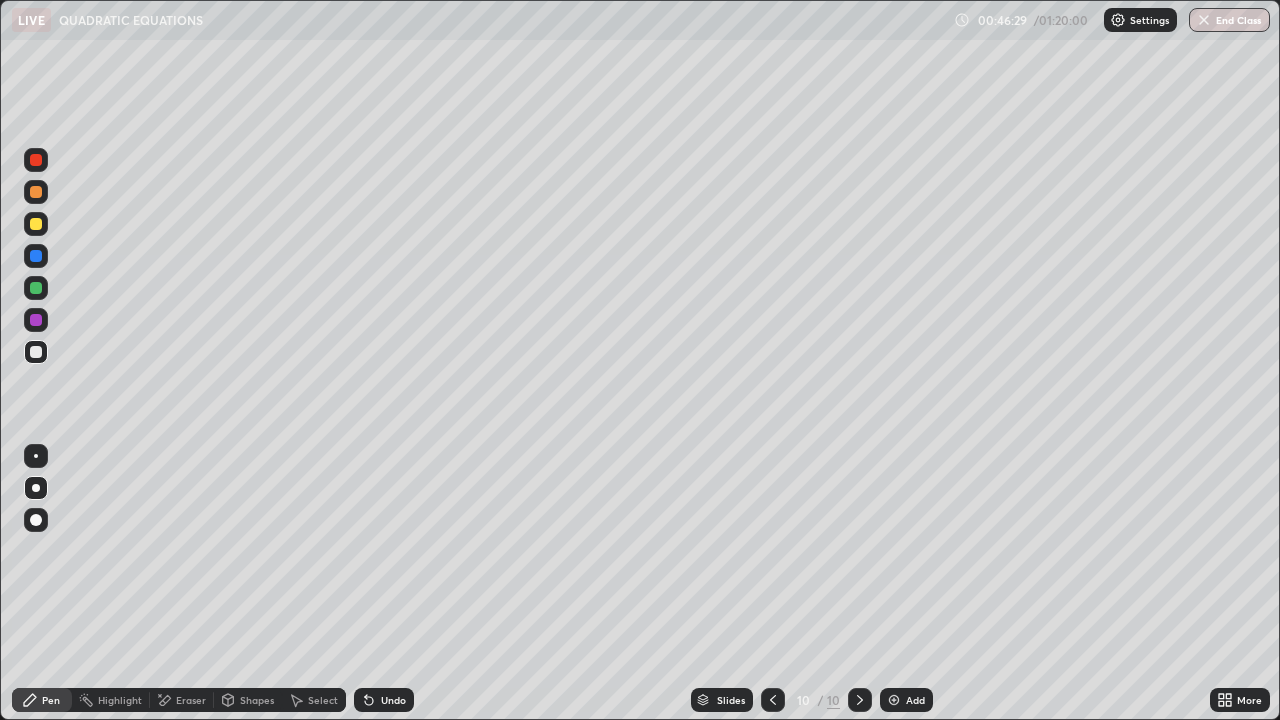 click 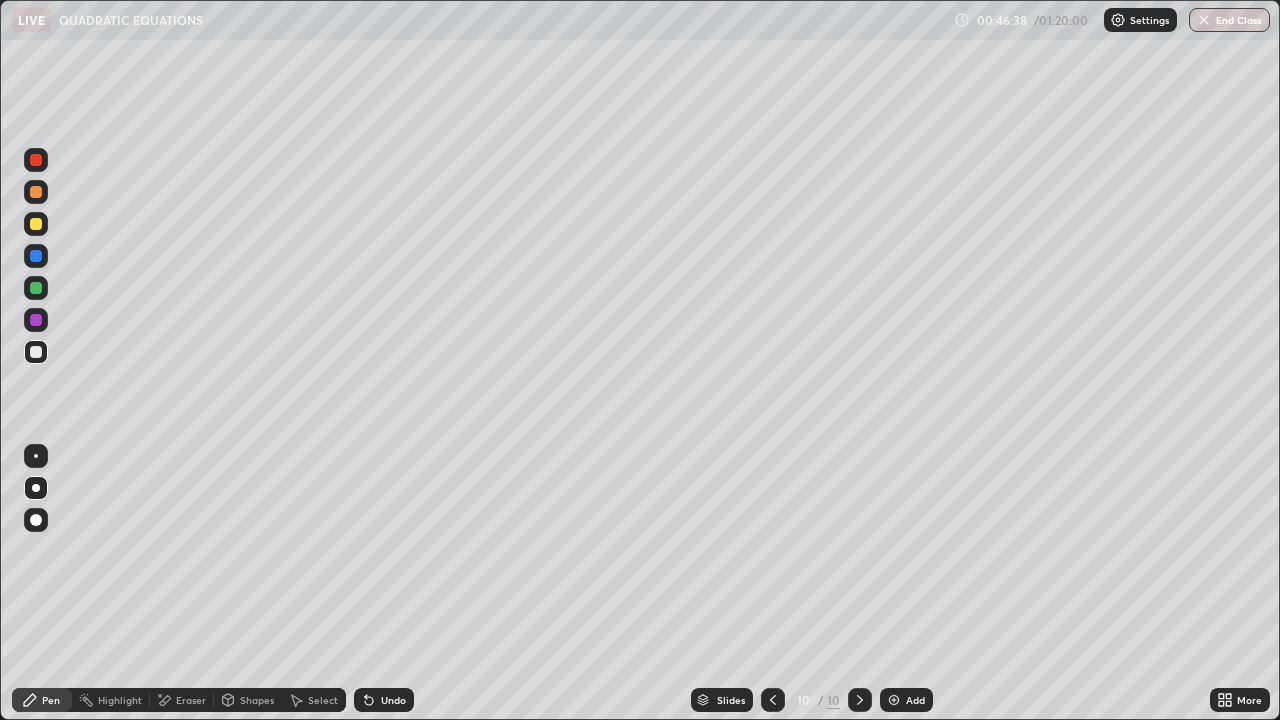 click on "Eraser" at bounding box center (191, 700) 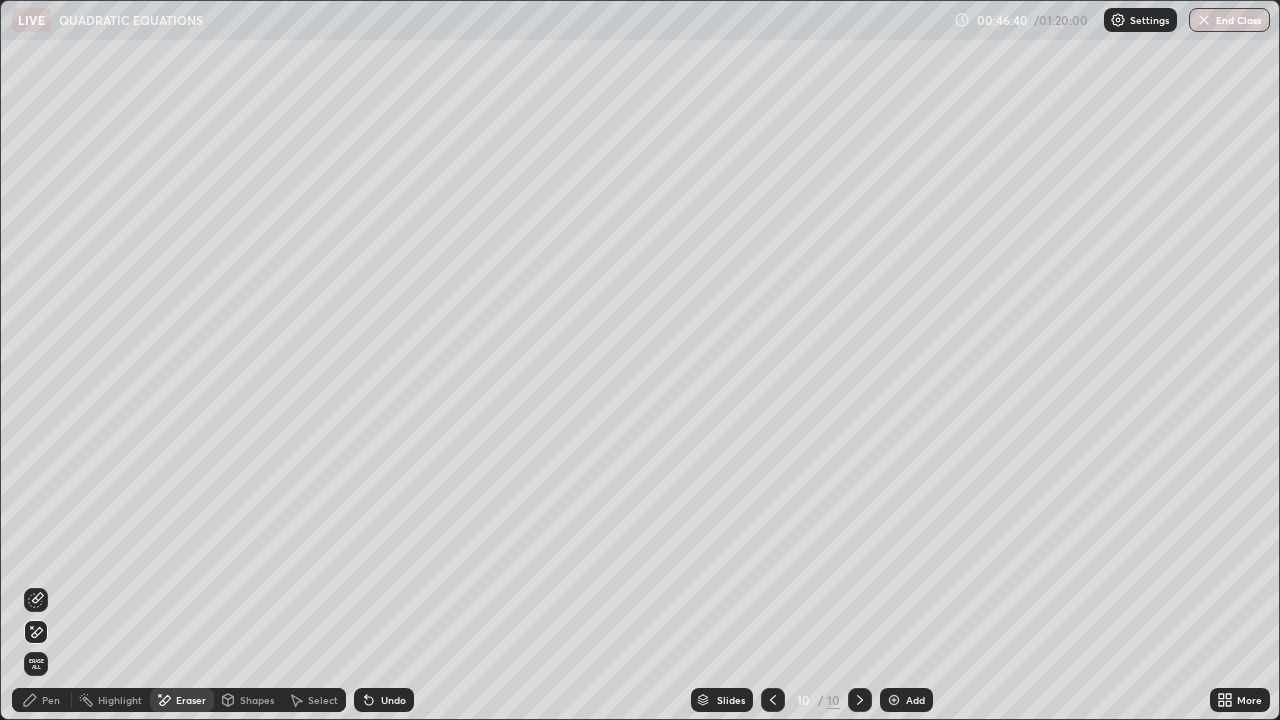 click on "Pen" at bounding box center (42, 700) 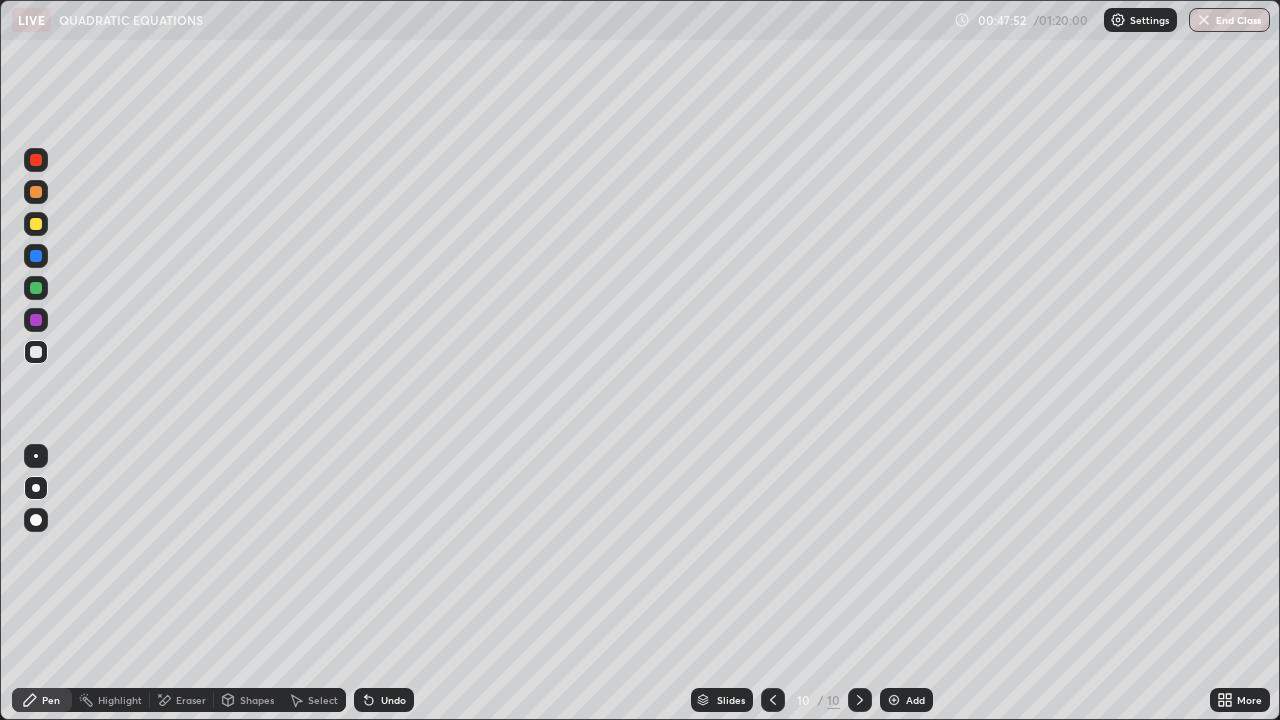 click on "Undo" at bounding box center (393, 700) 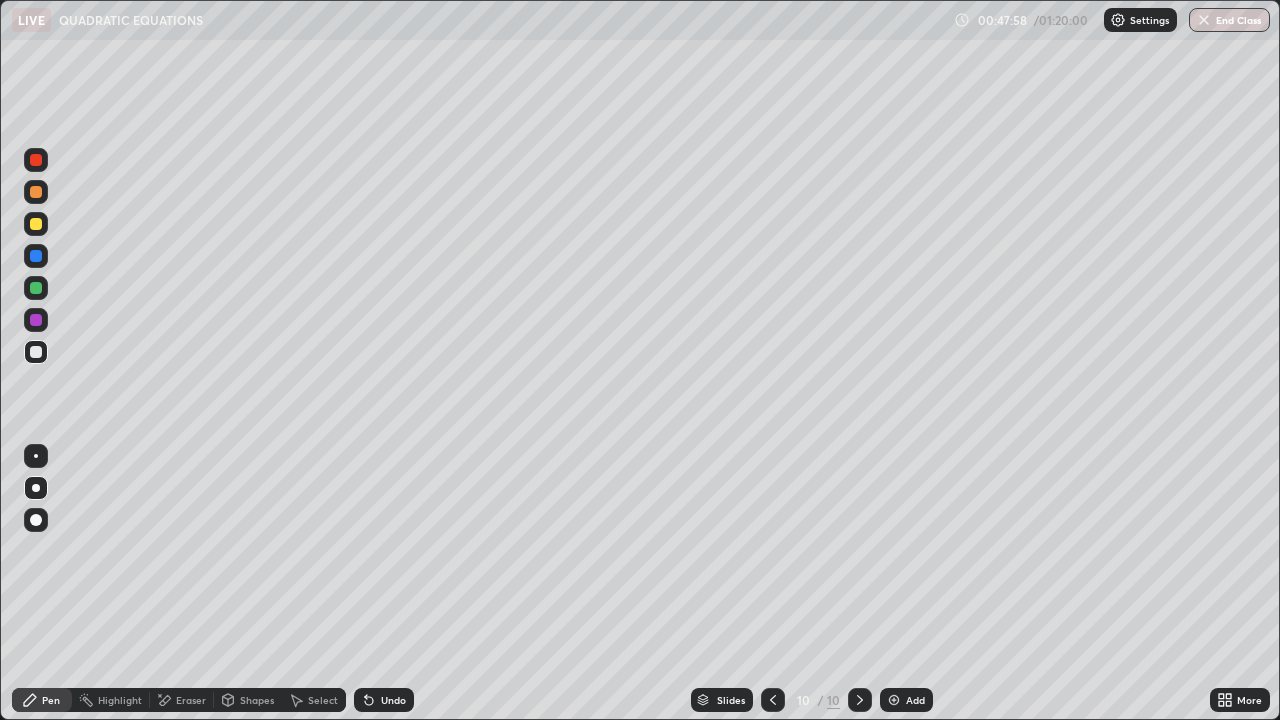 click on "Undo" at bounding box center [393, 700] 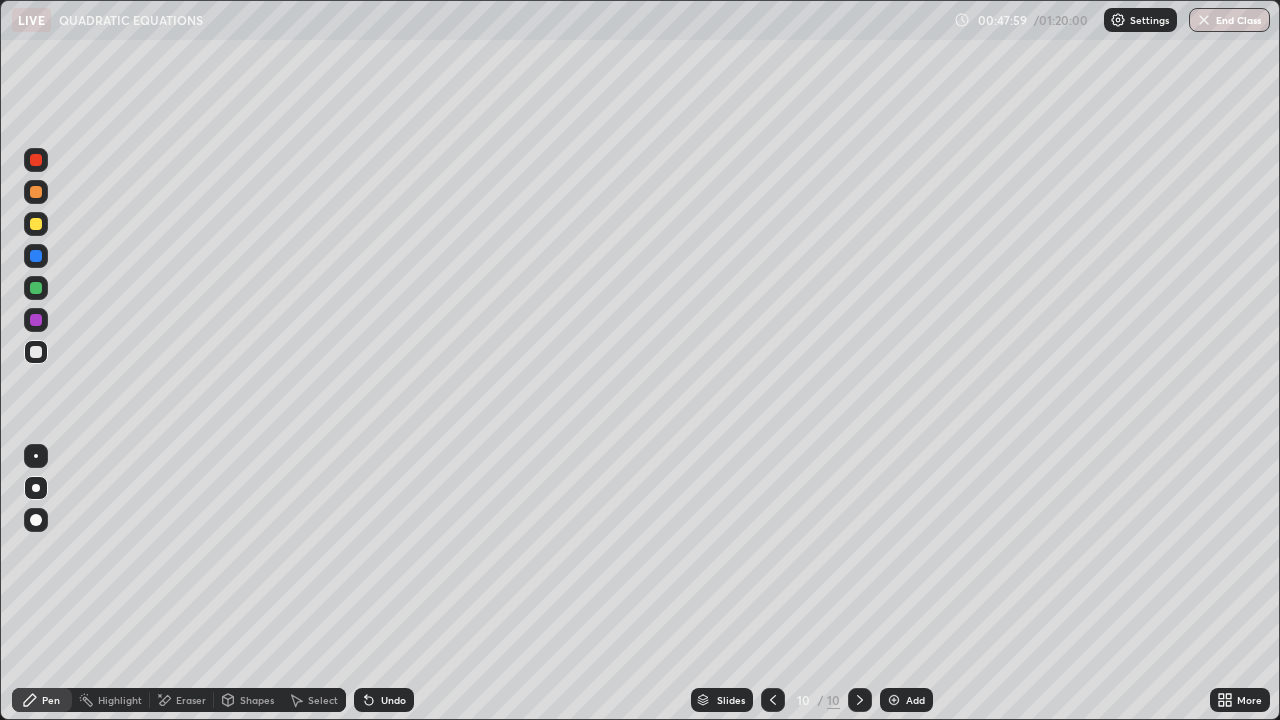 click on "Undo" at bounding box center [393, 700] 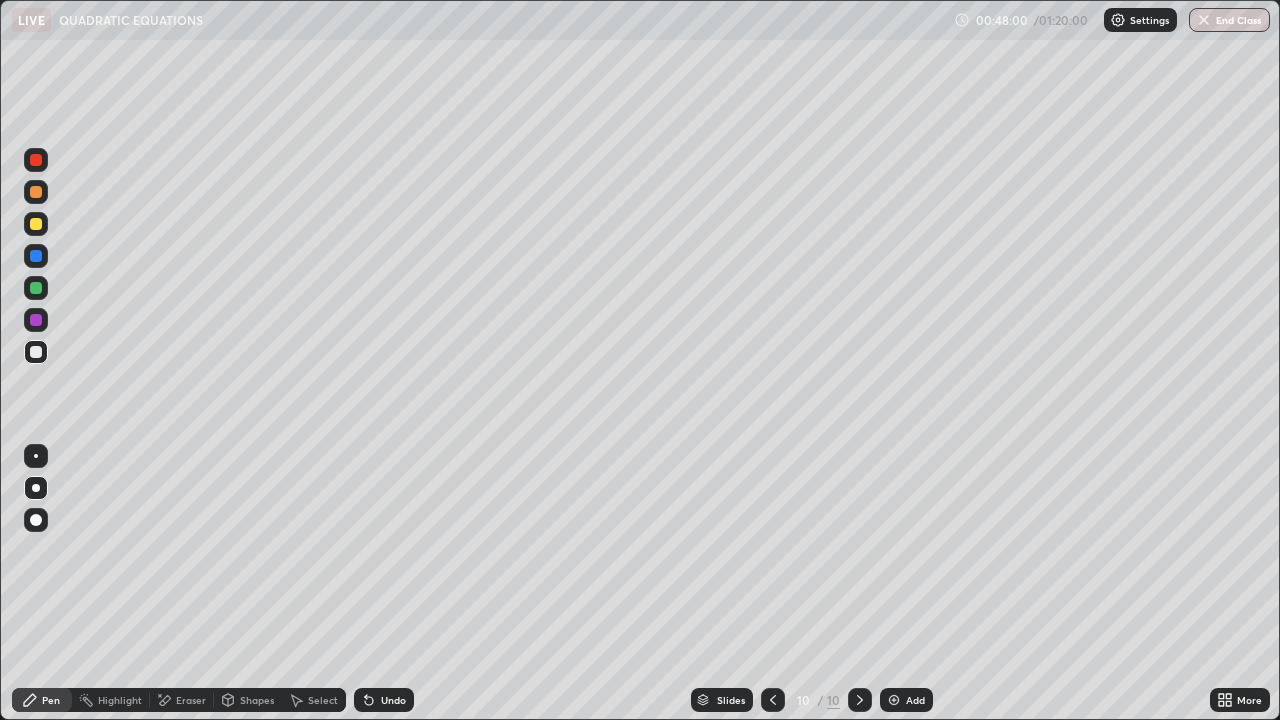 click on "Undo" at bounding box center (393, 700) 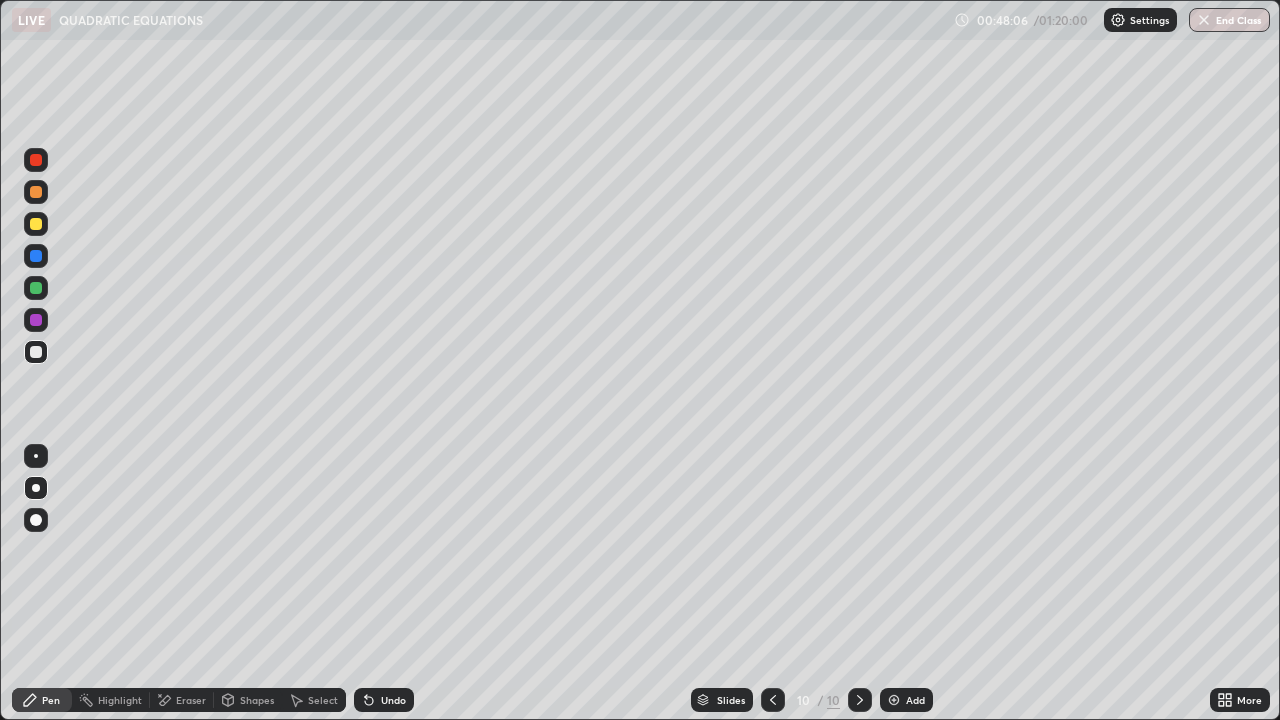 click 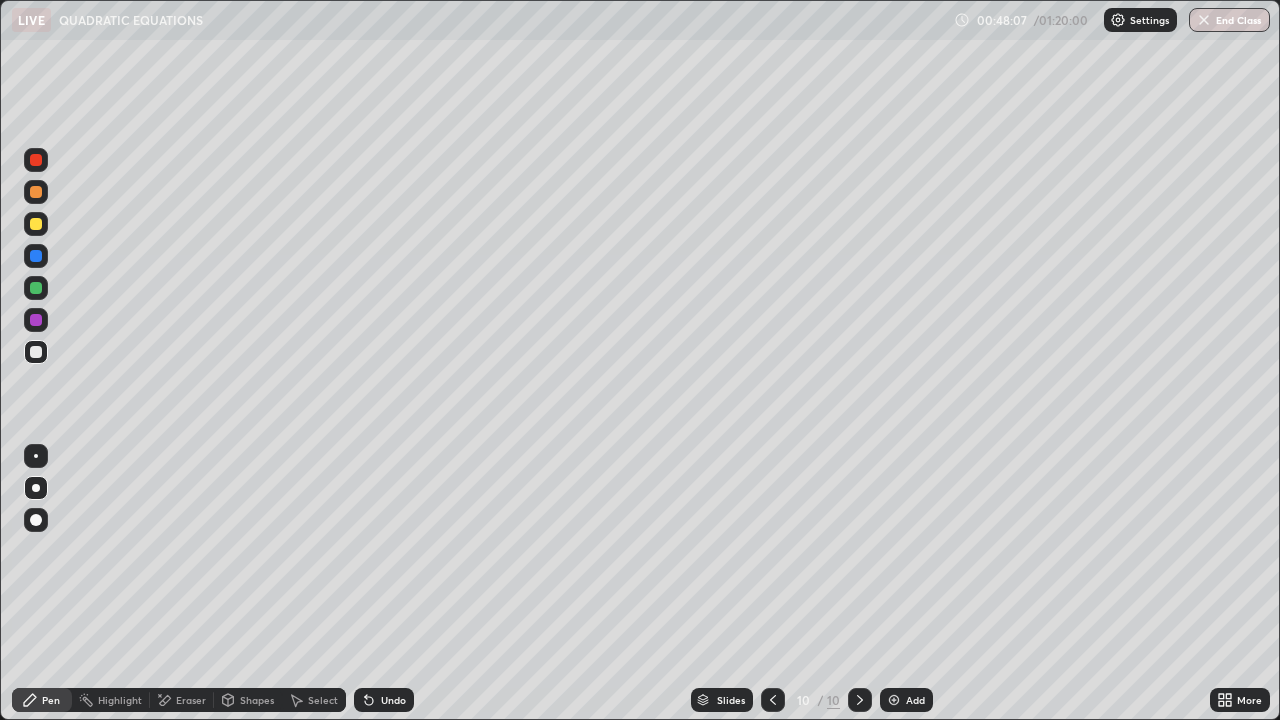 click 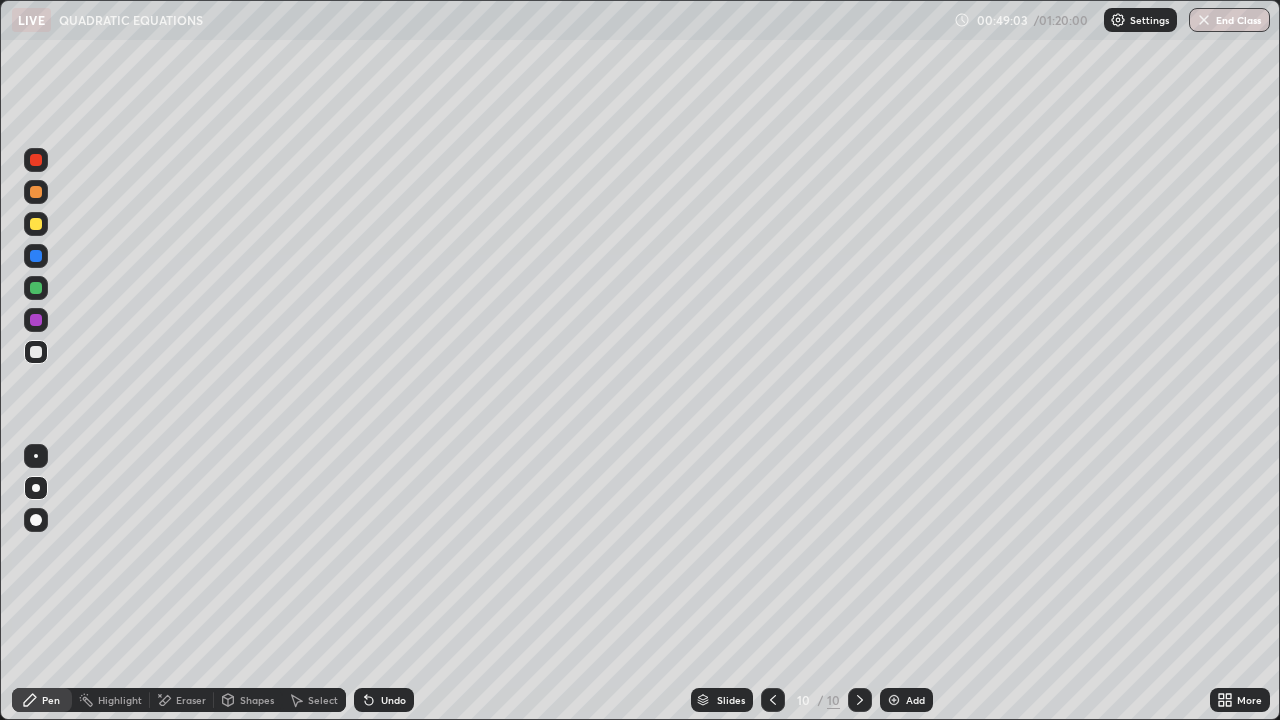 click on "Undo" at bounding box center (393, 700) 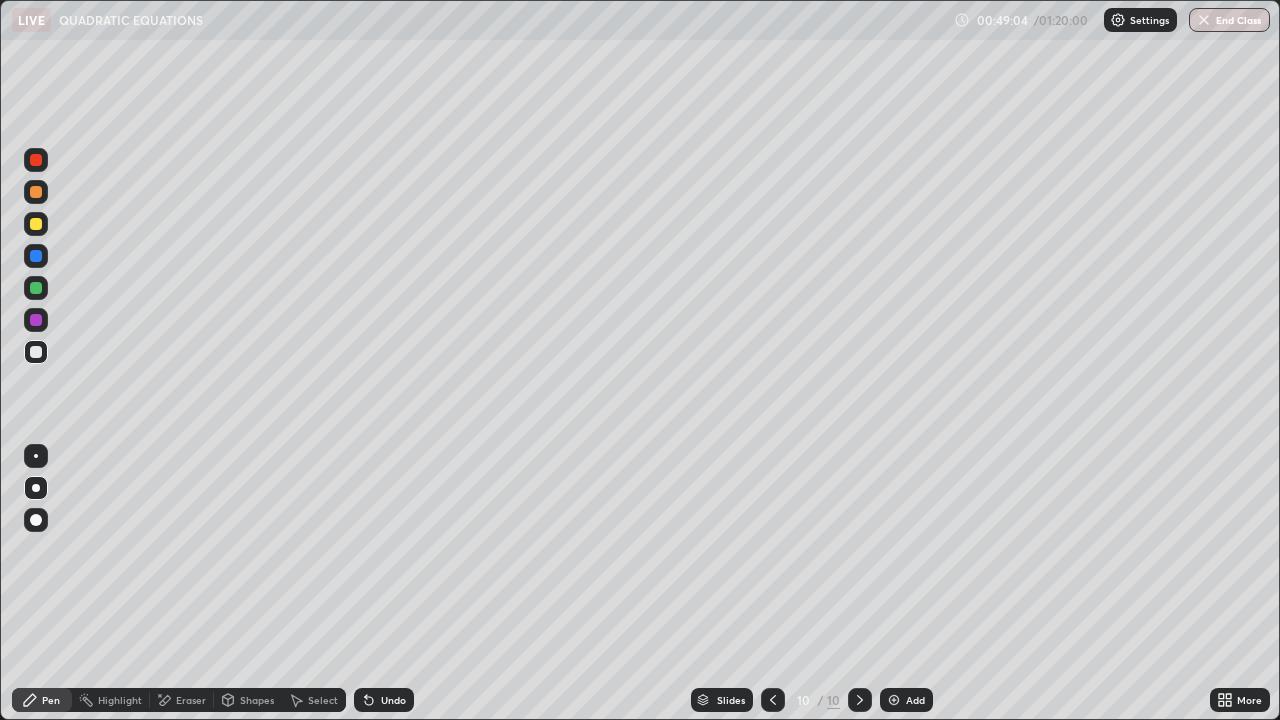 click on "Undo" at bounding box center (393, 700) 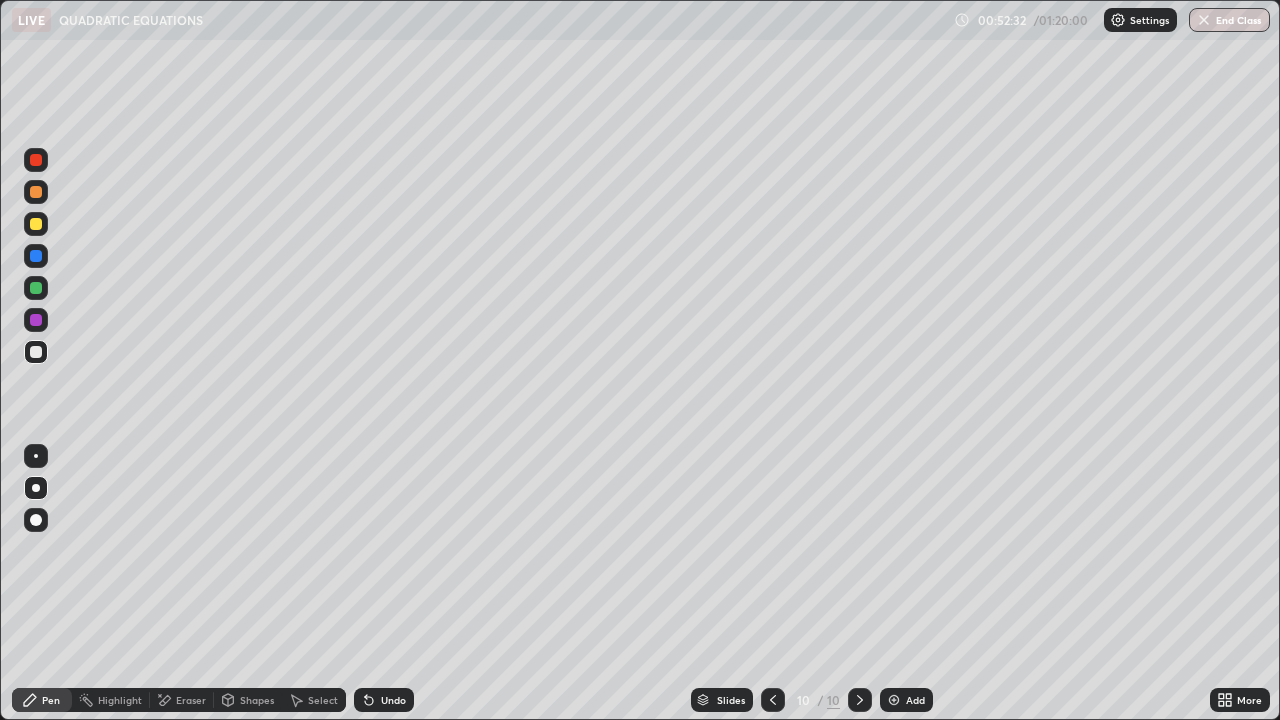 click on "Add" at bounding box center (915, 700) 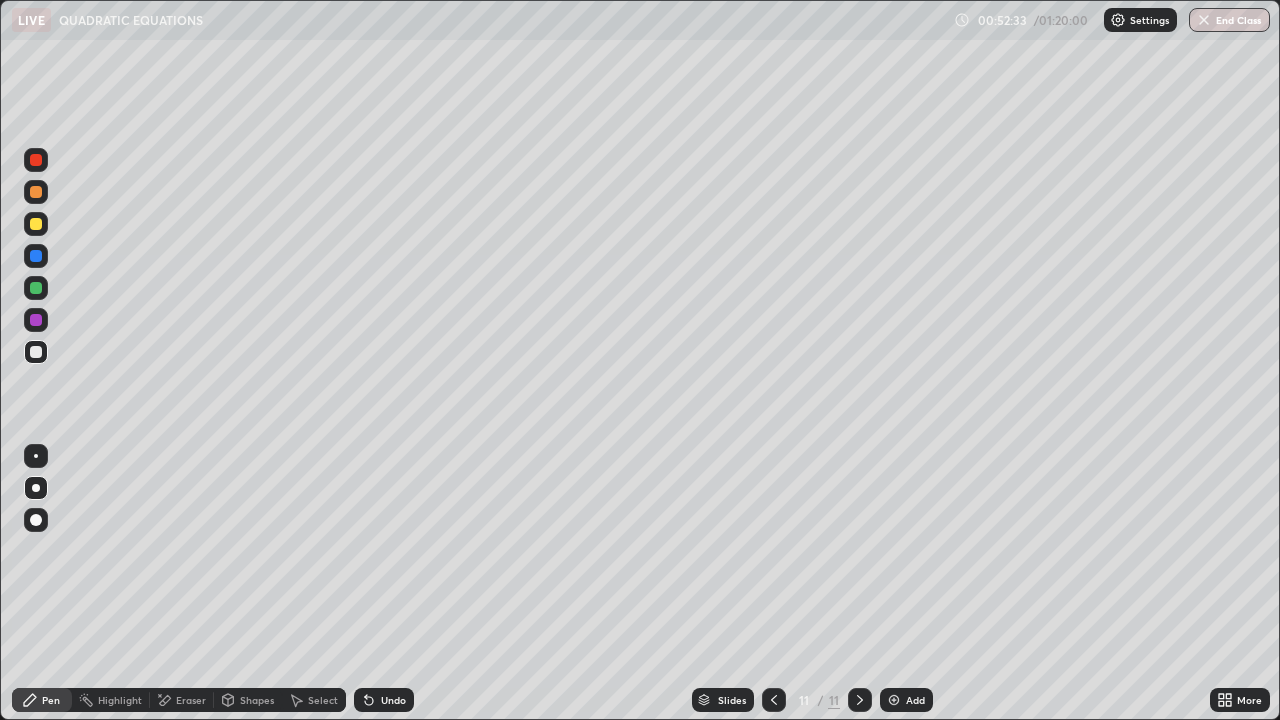 click at bounding box center (36, 224) 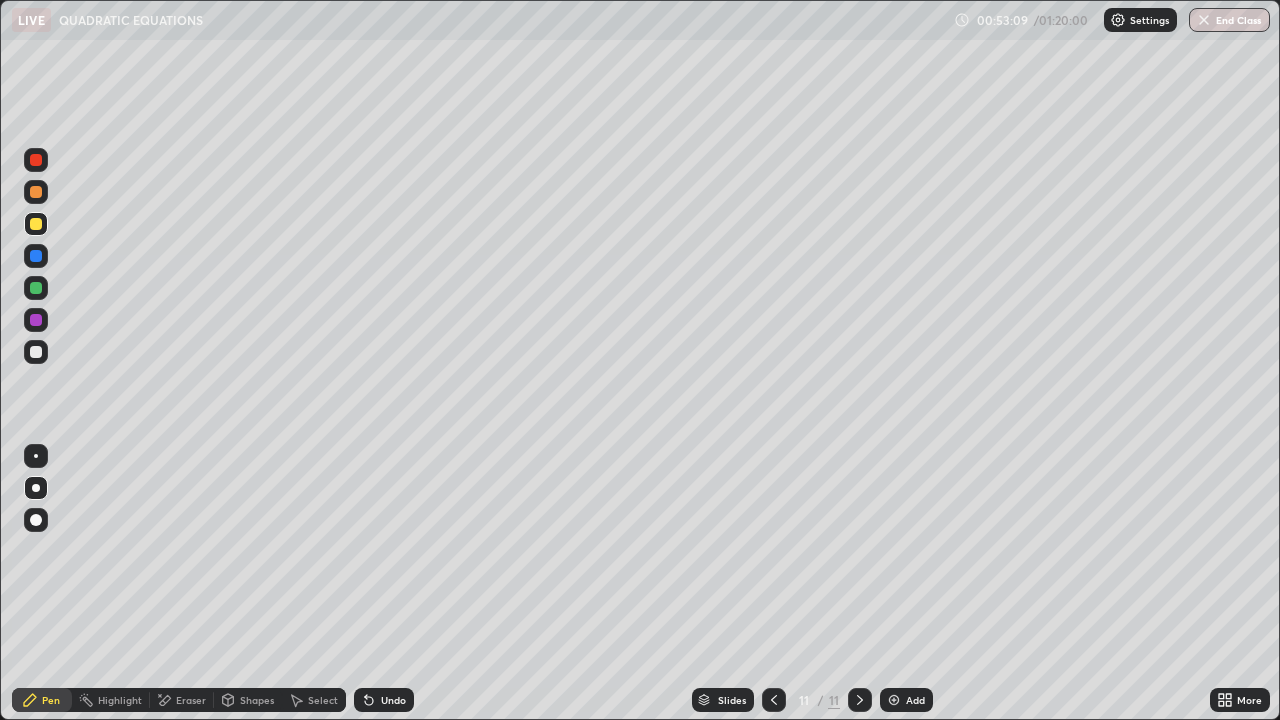 click 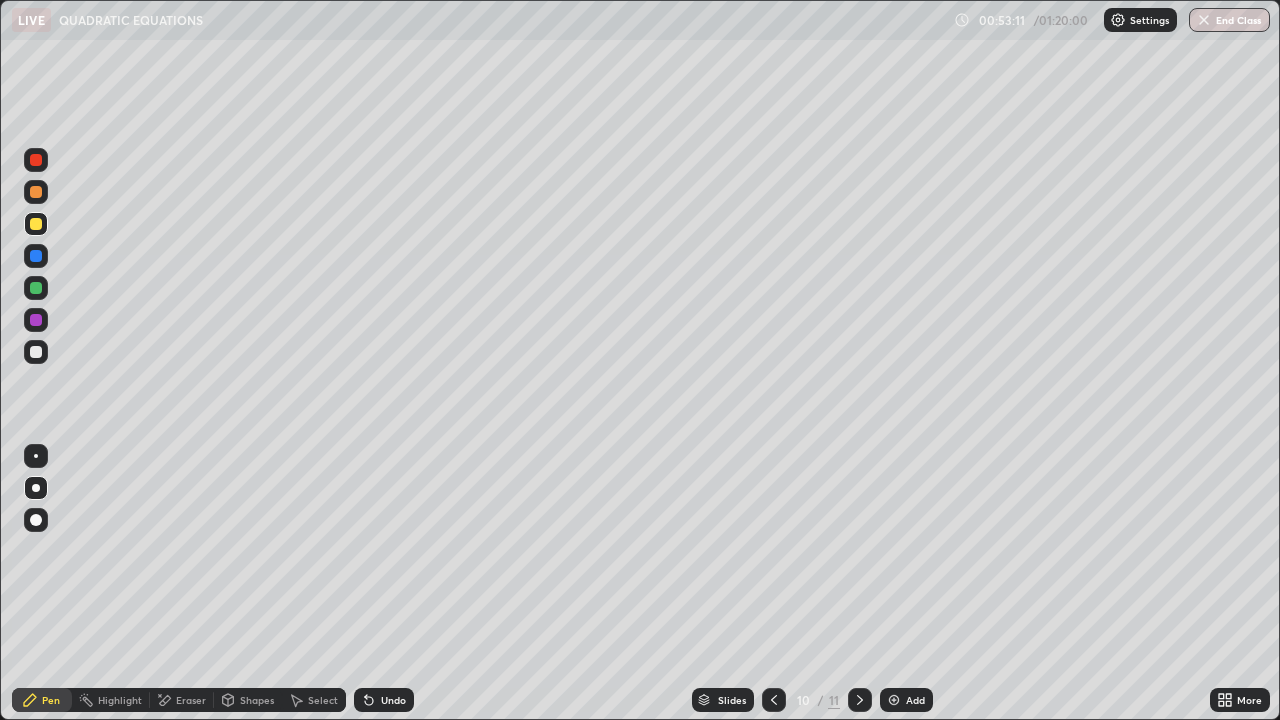 click 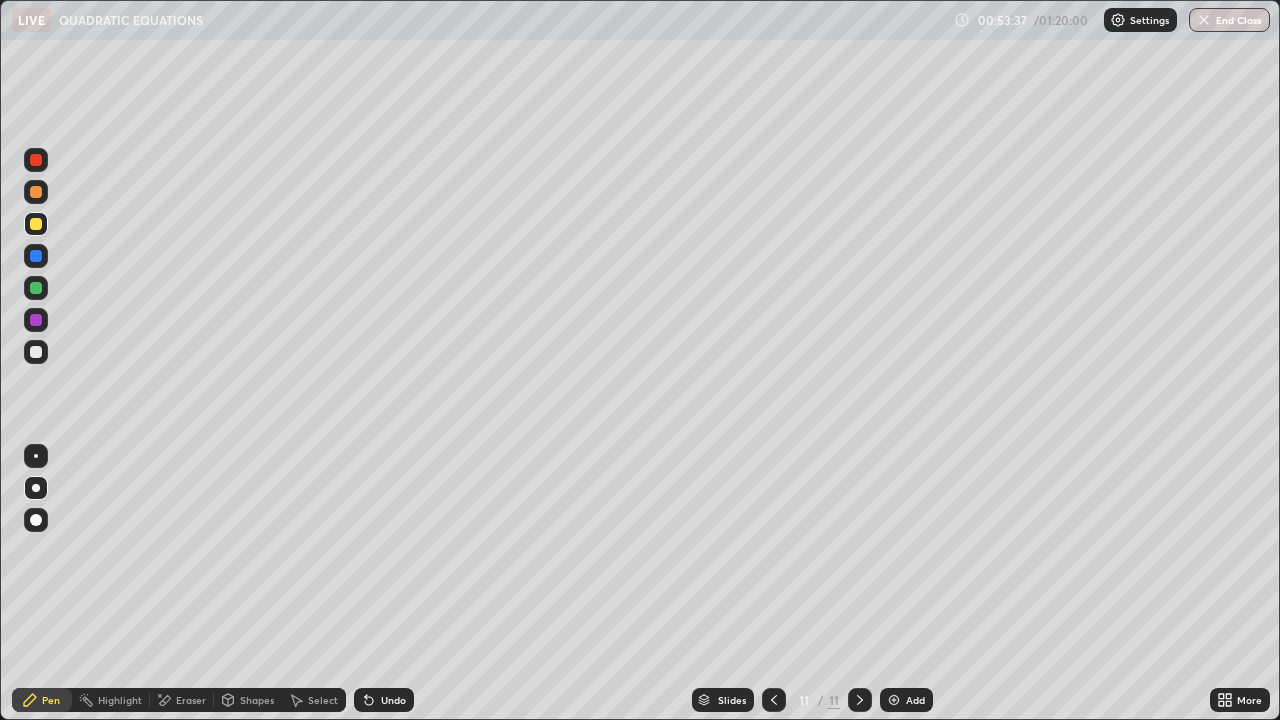 click on "Undo" at bounding box center (393, 700) 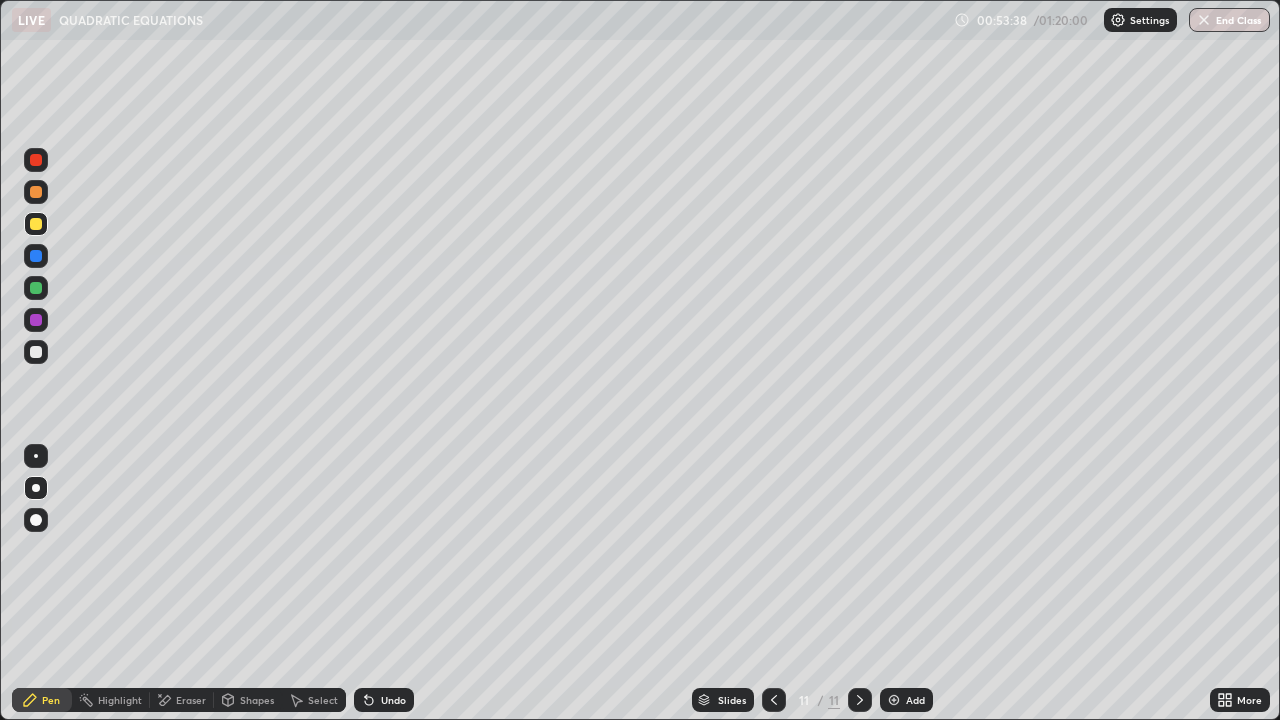 click on "Undo" at bounding box center [393, 700] 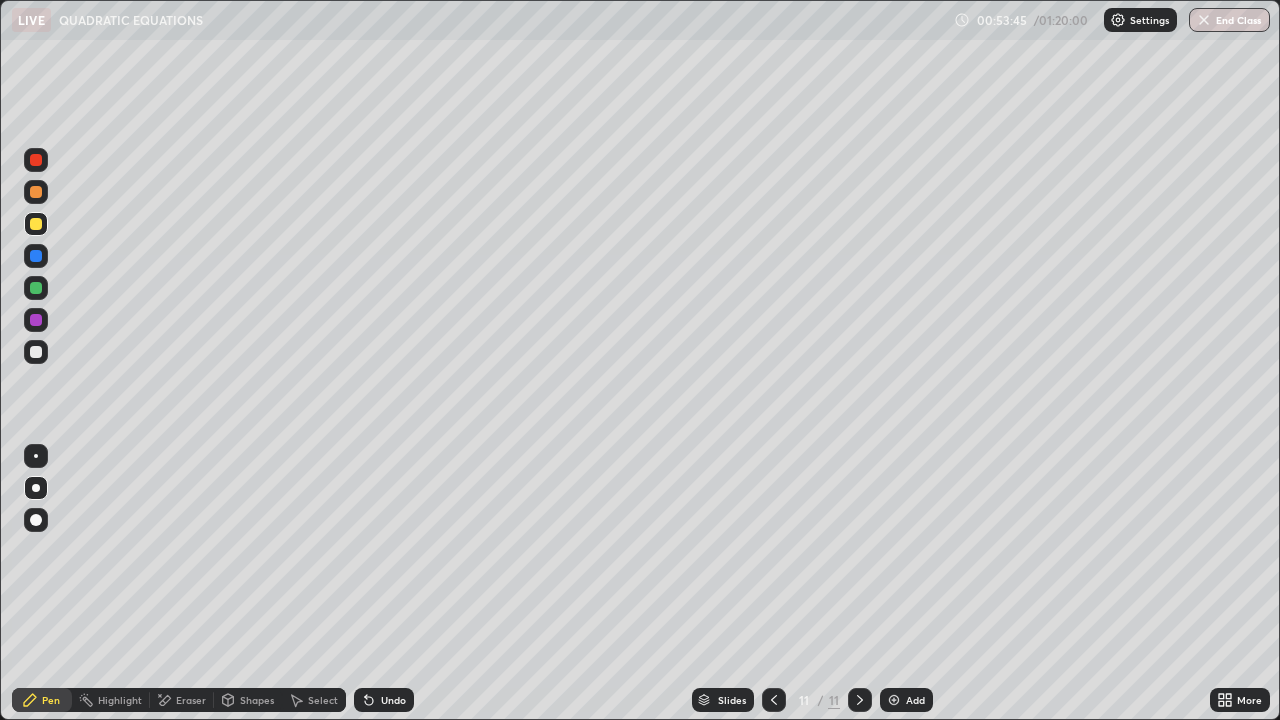 click 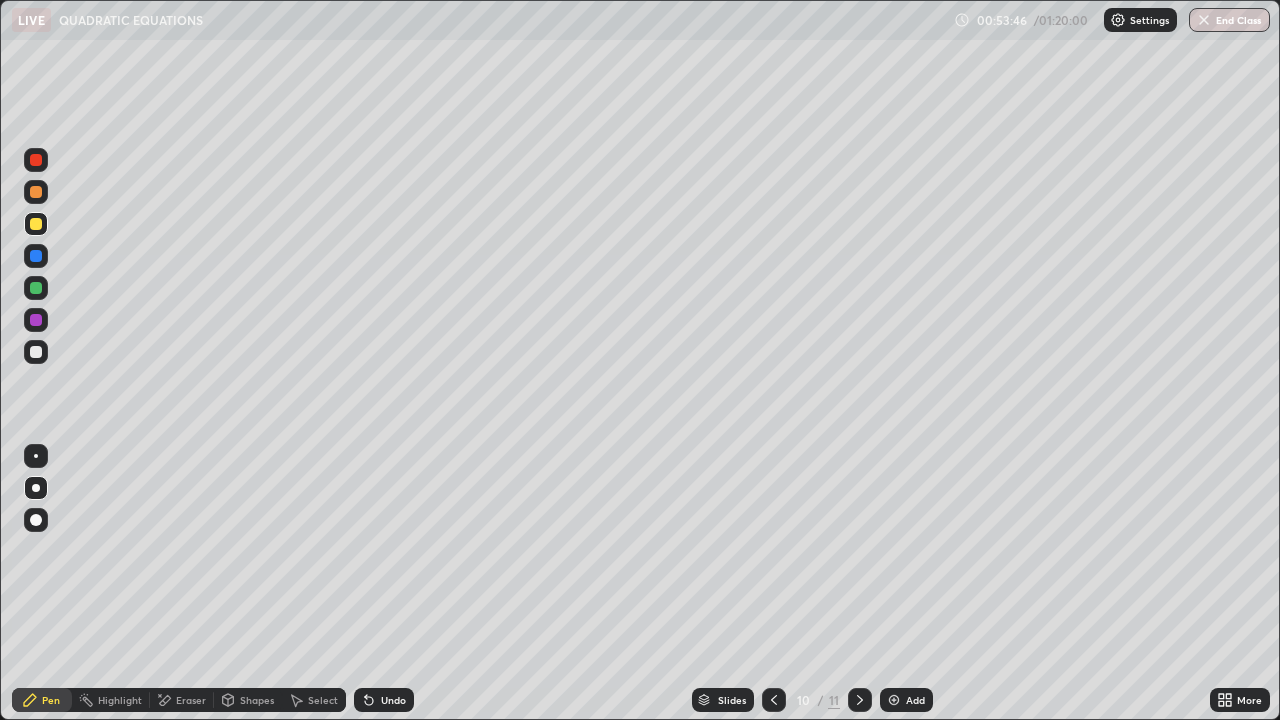 click at bounding box center [860, 700] 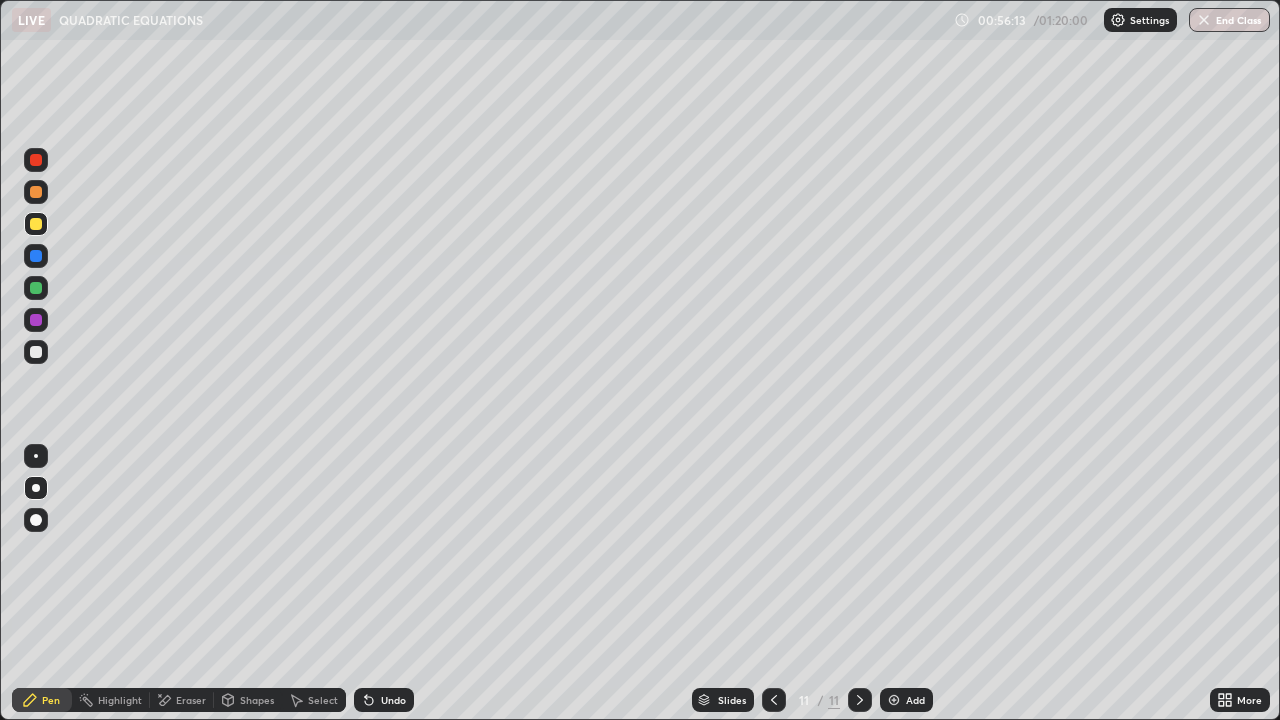 click on "Eraser" at bounding box center (191, 700) 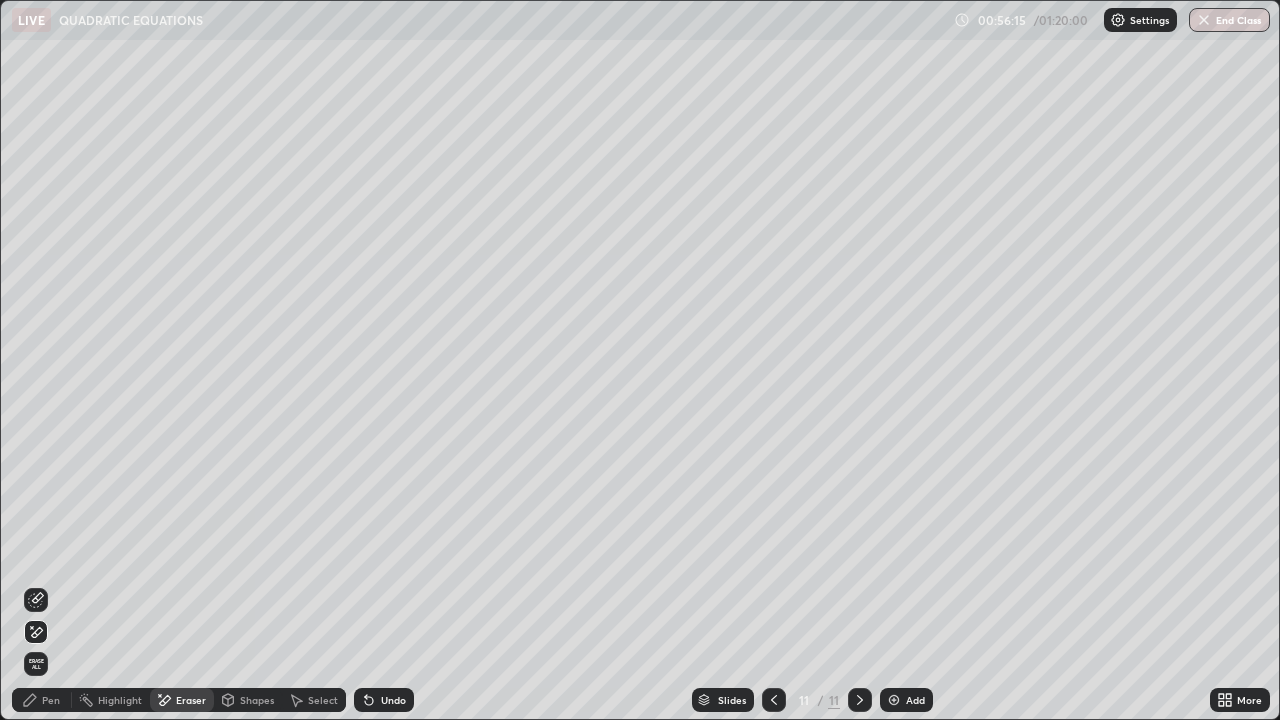 click on "Pen" at bounding box center (51, 700) 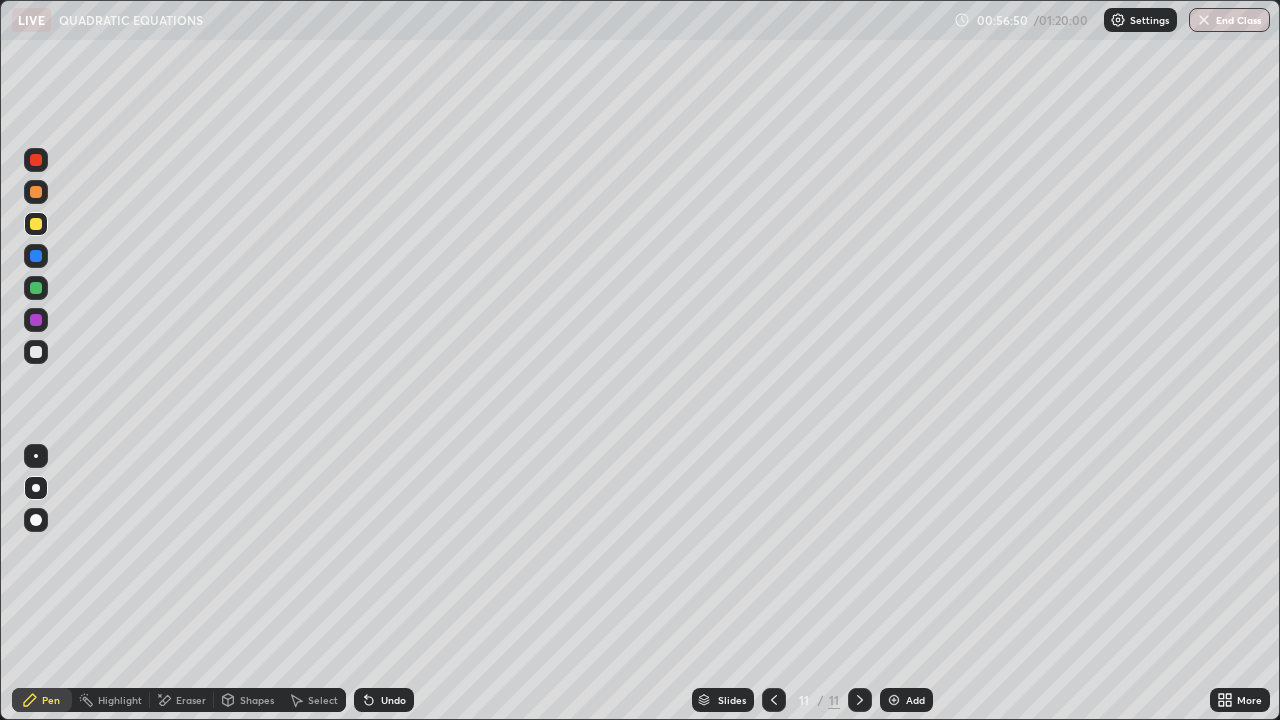 click on "Eraser" at bounding box center [191, 700] 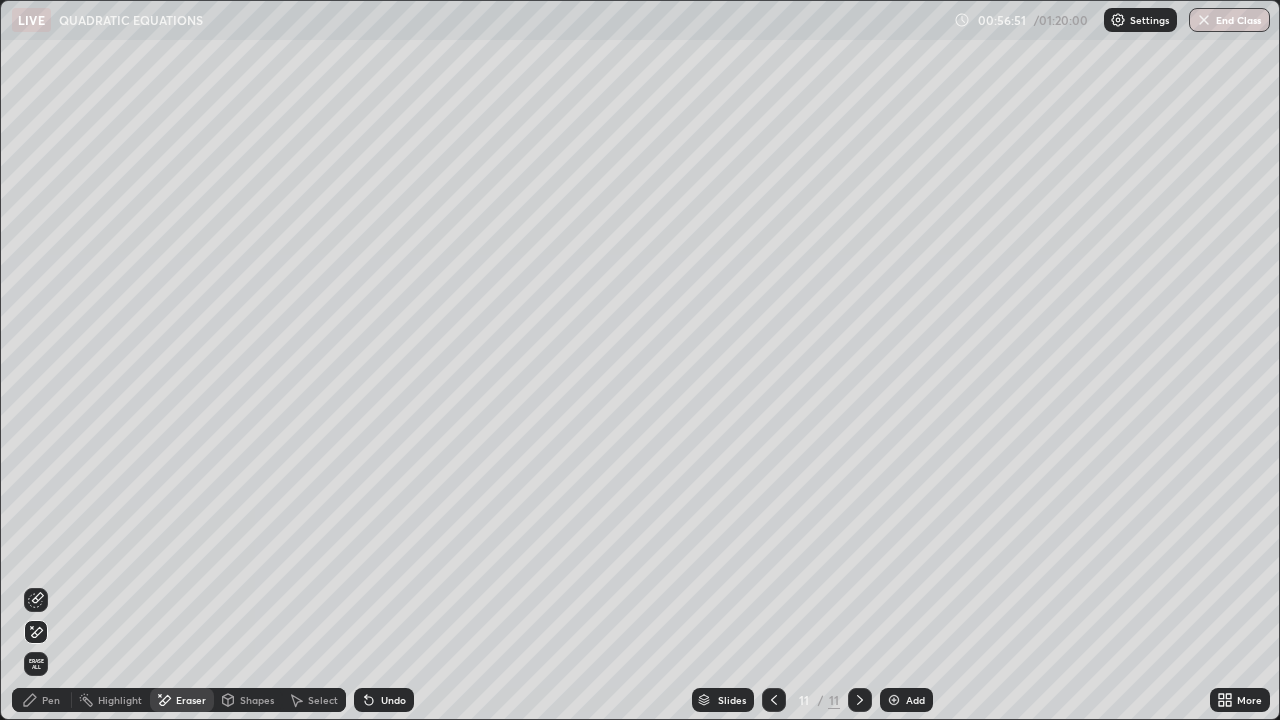 click on "Pen" at bounding box center [51, 700] 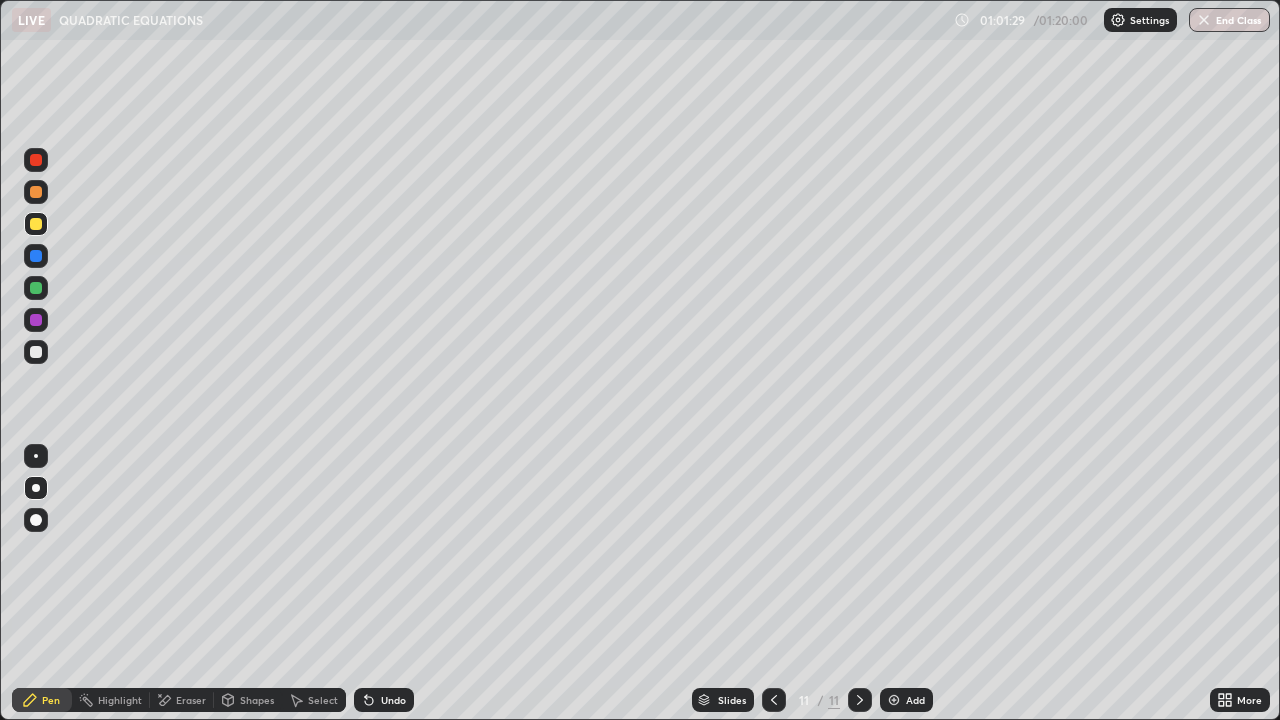 click on "Eraser" at bounding box center (191, 700) 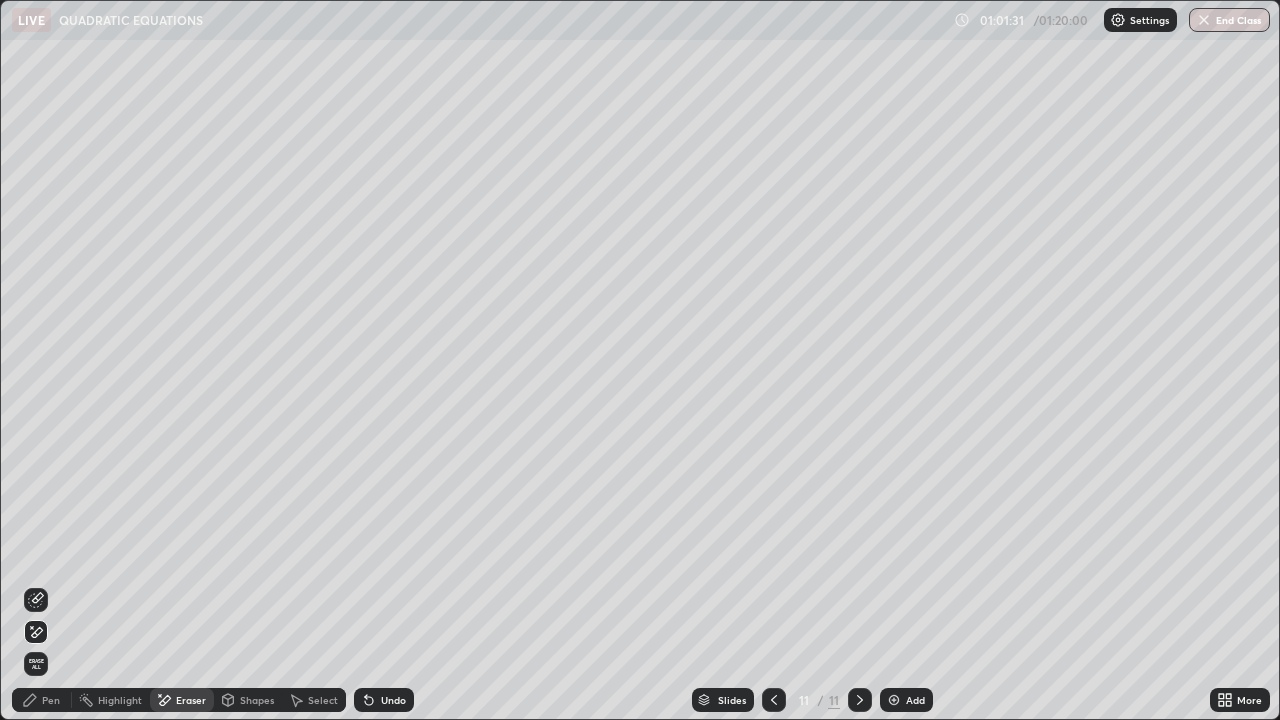 click on "Pen" at bounding box center (42, 700) 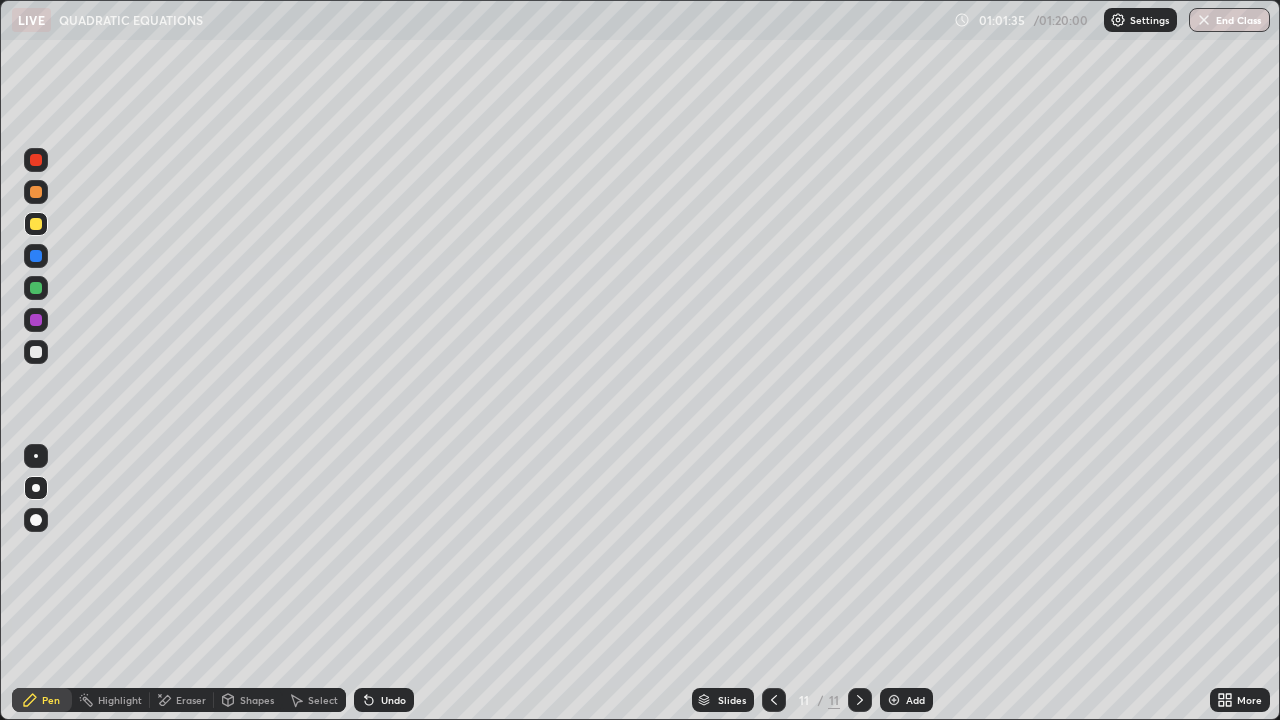 click on "Eraser" at bounding box center [191, 700] 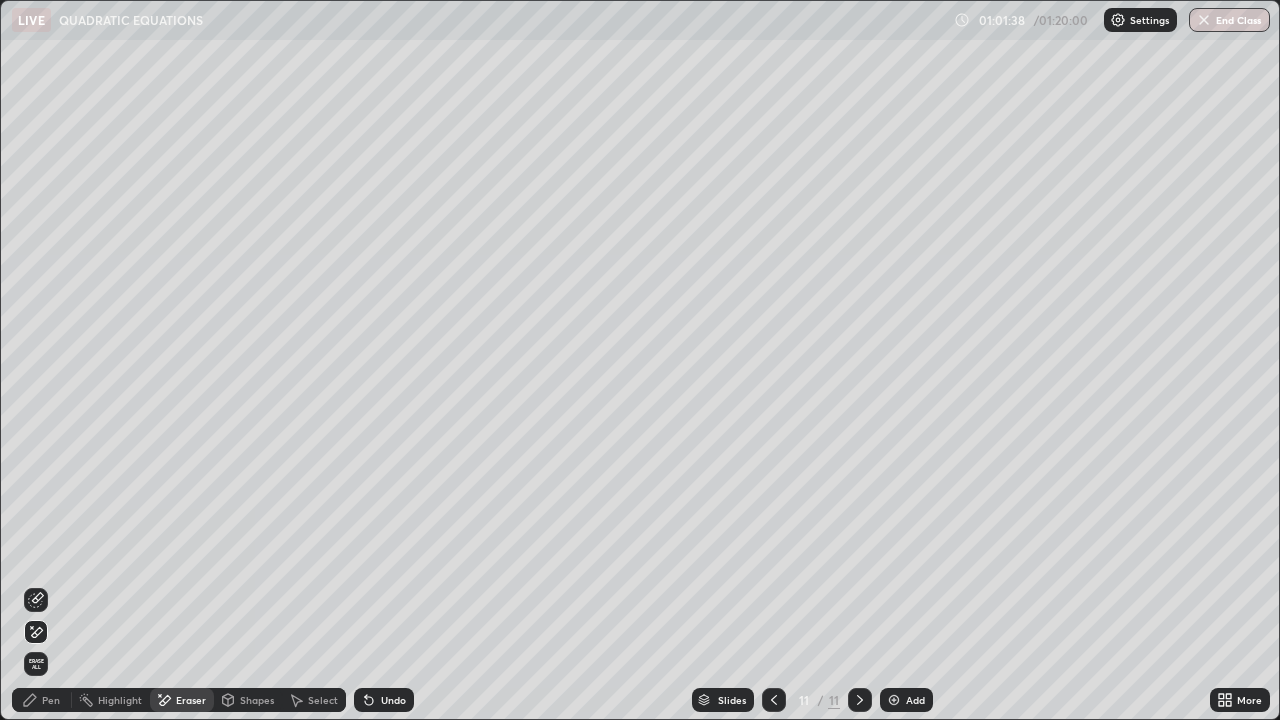 click on "Pen" at bounding box center (51, 700) 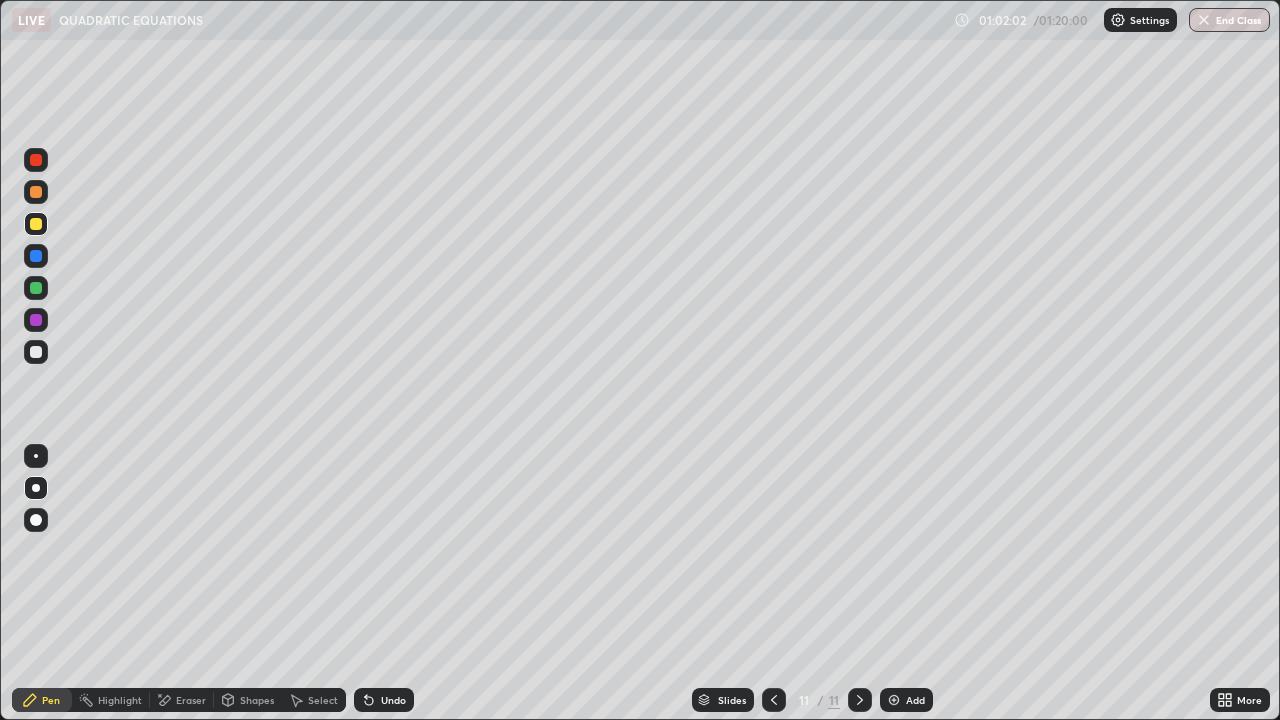 click on "Eraser" at bounding box center [191, 700] 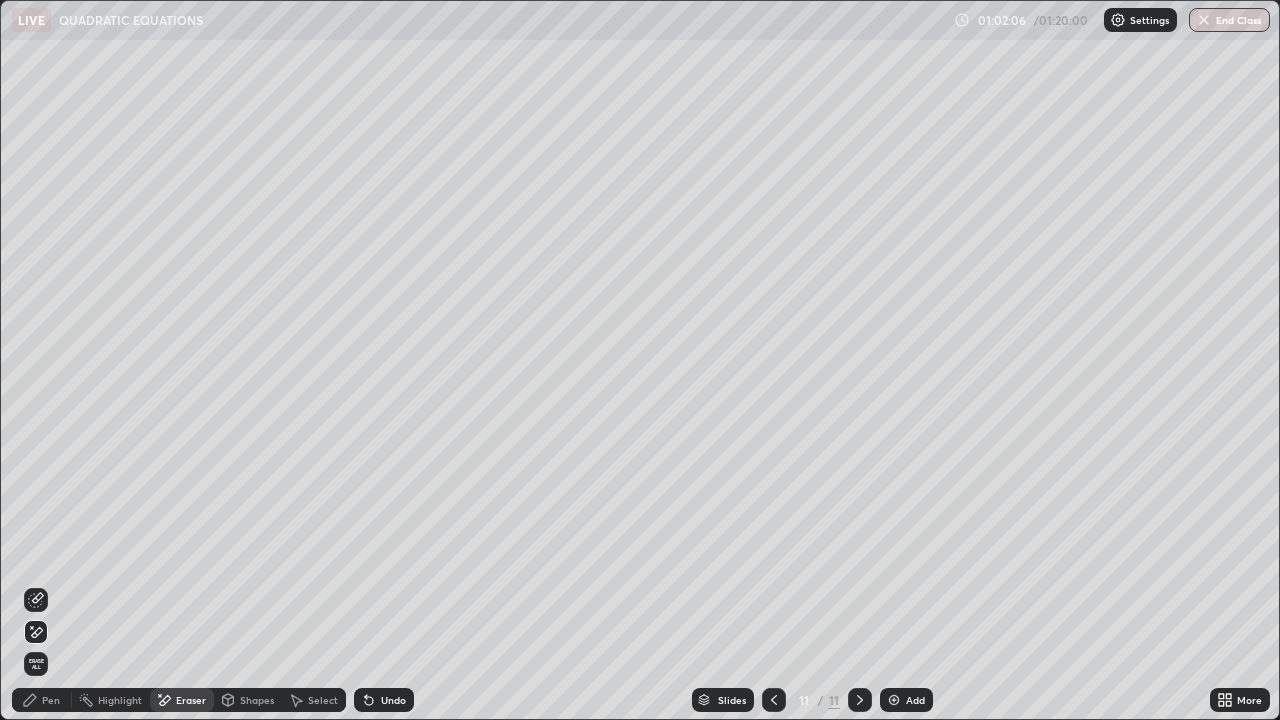 click on "Pen" at bounding box center (51, 700) 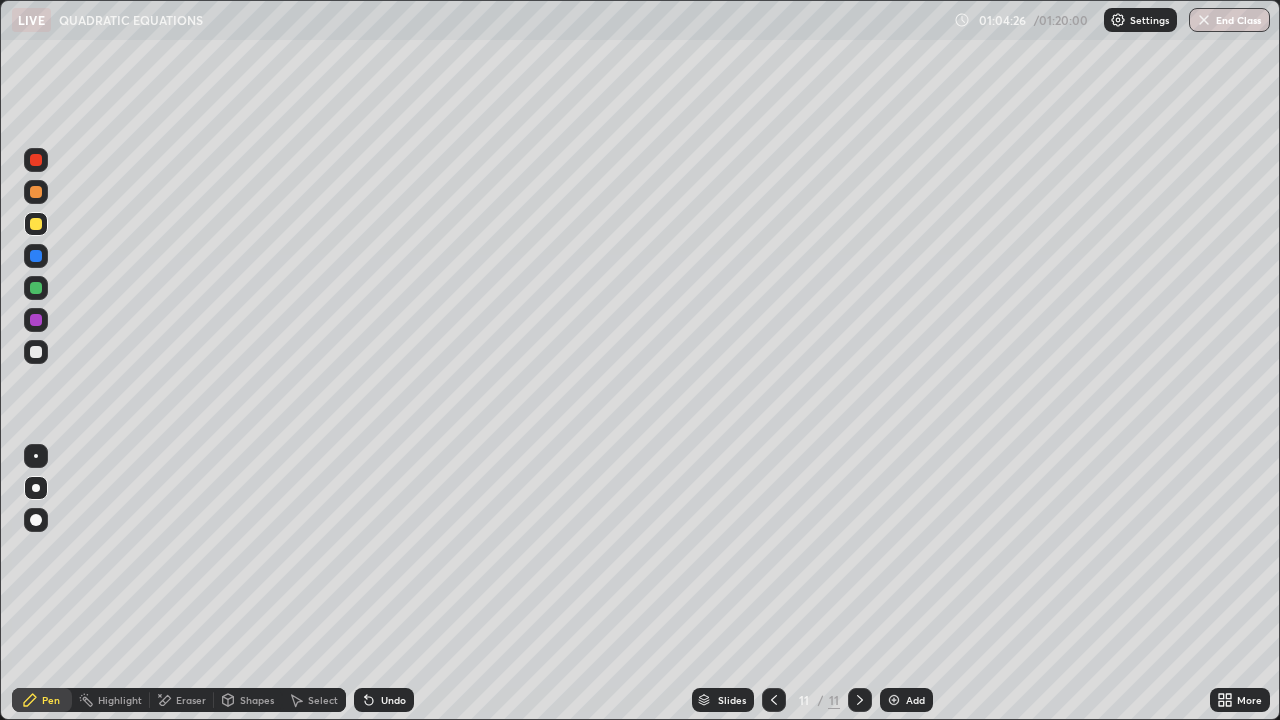 click 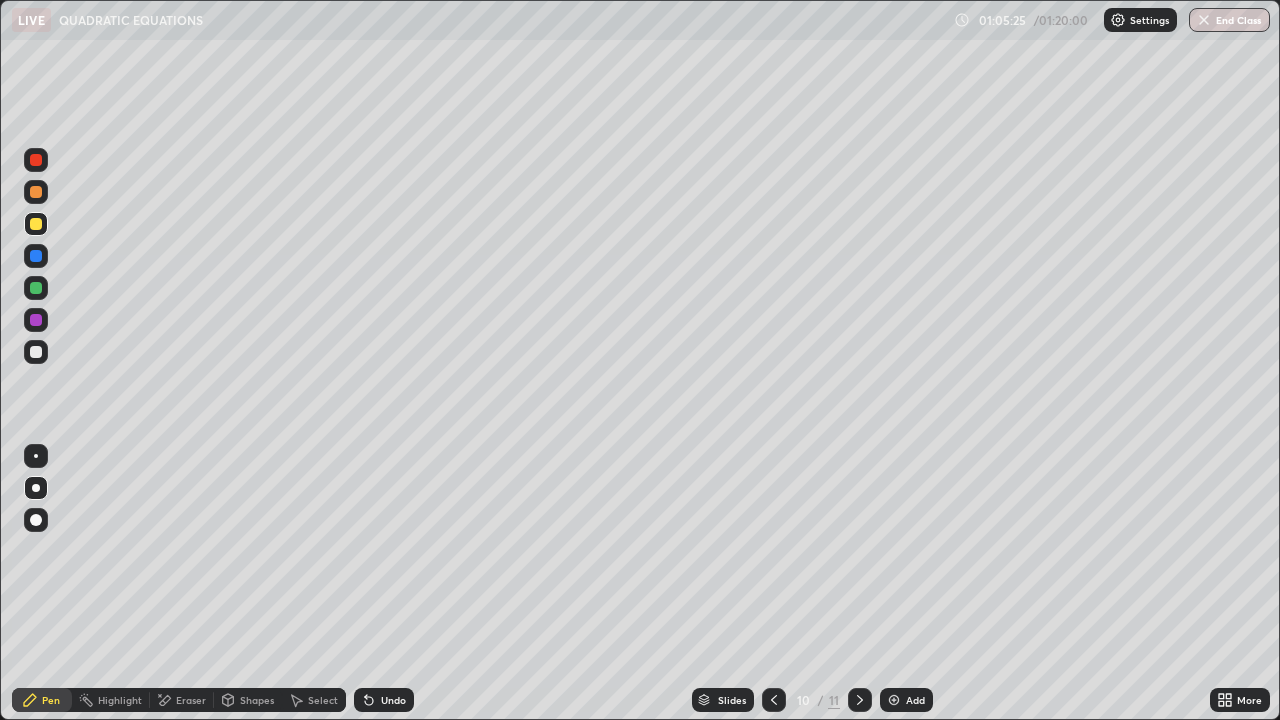 click on "End Class" at bounding box center (1229, 20) 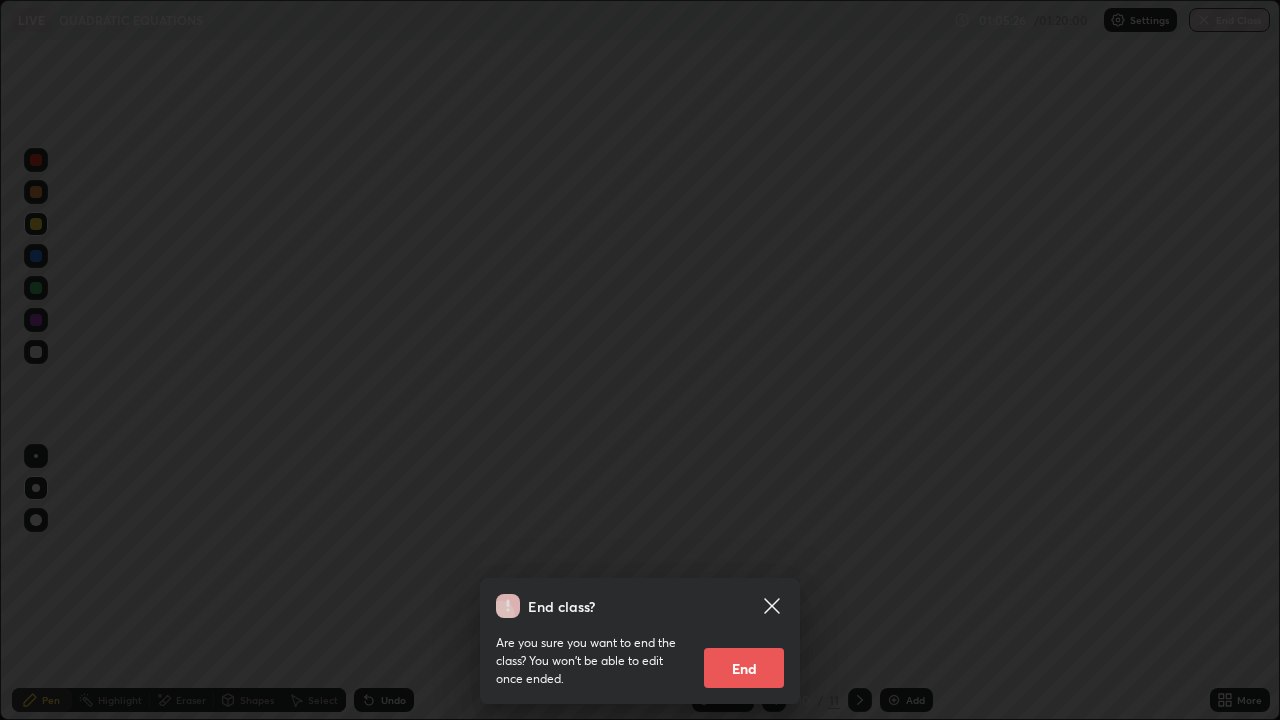 click on "End" at bounding box center [744, 668] 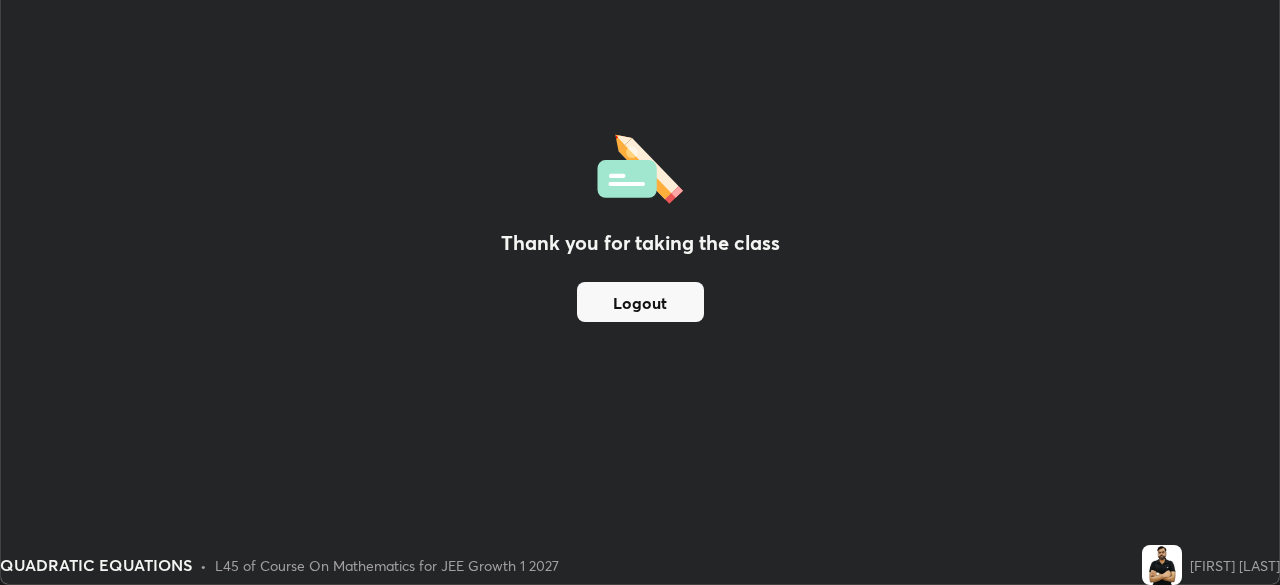 scroll, scrollTop: 585, scrollLeft: 1280, axis: both 